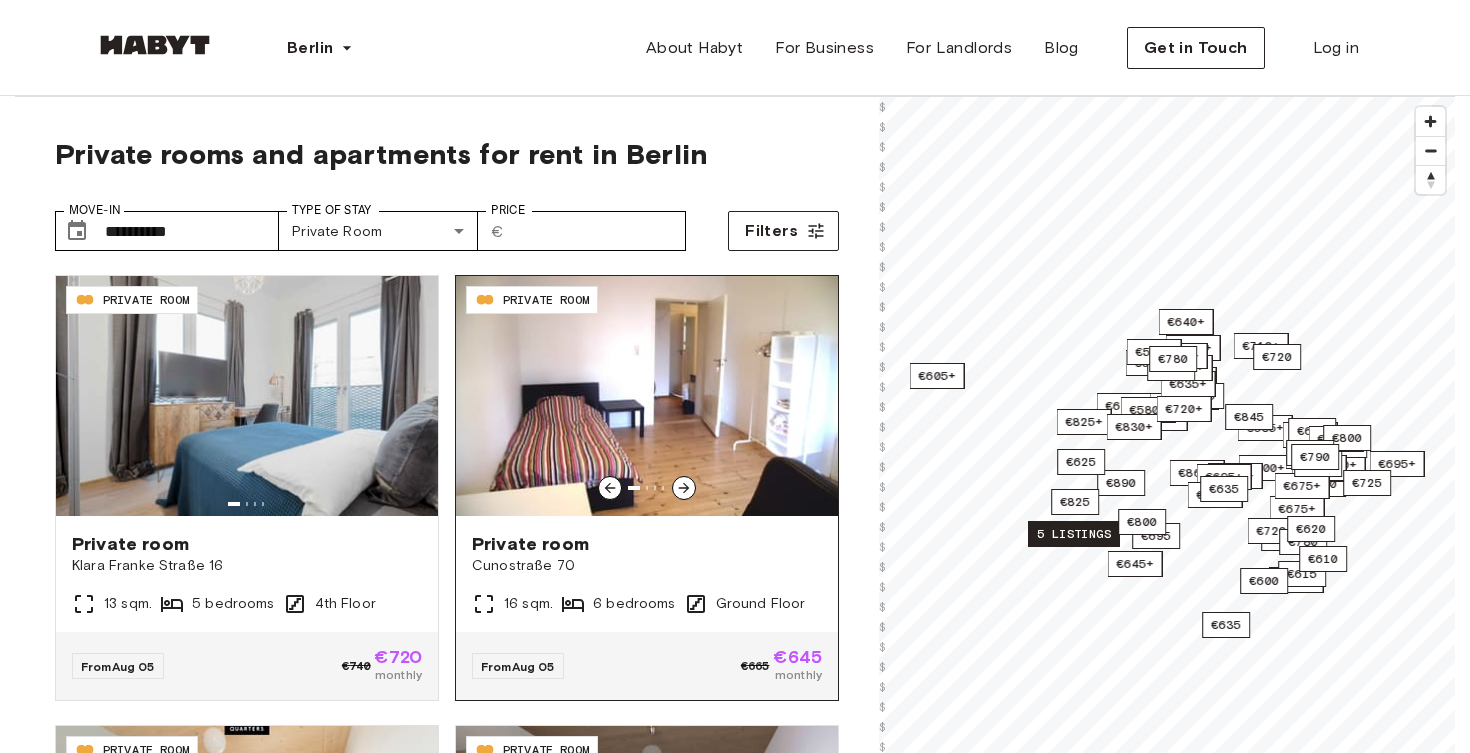scroll, scrollTop: 0, scrollLeft: 0, axis: both 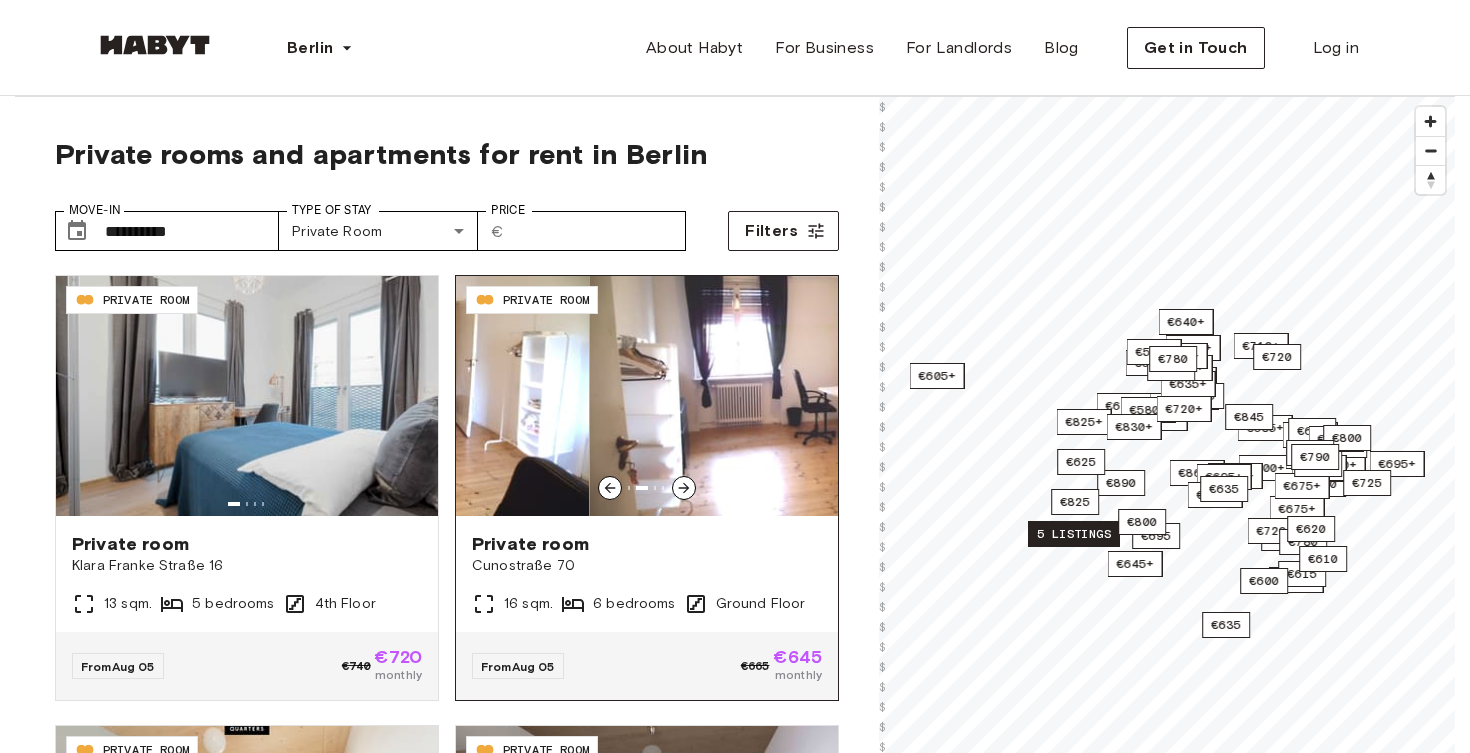 click 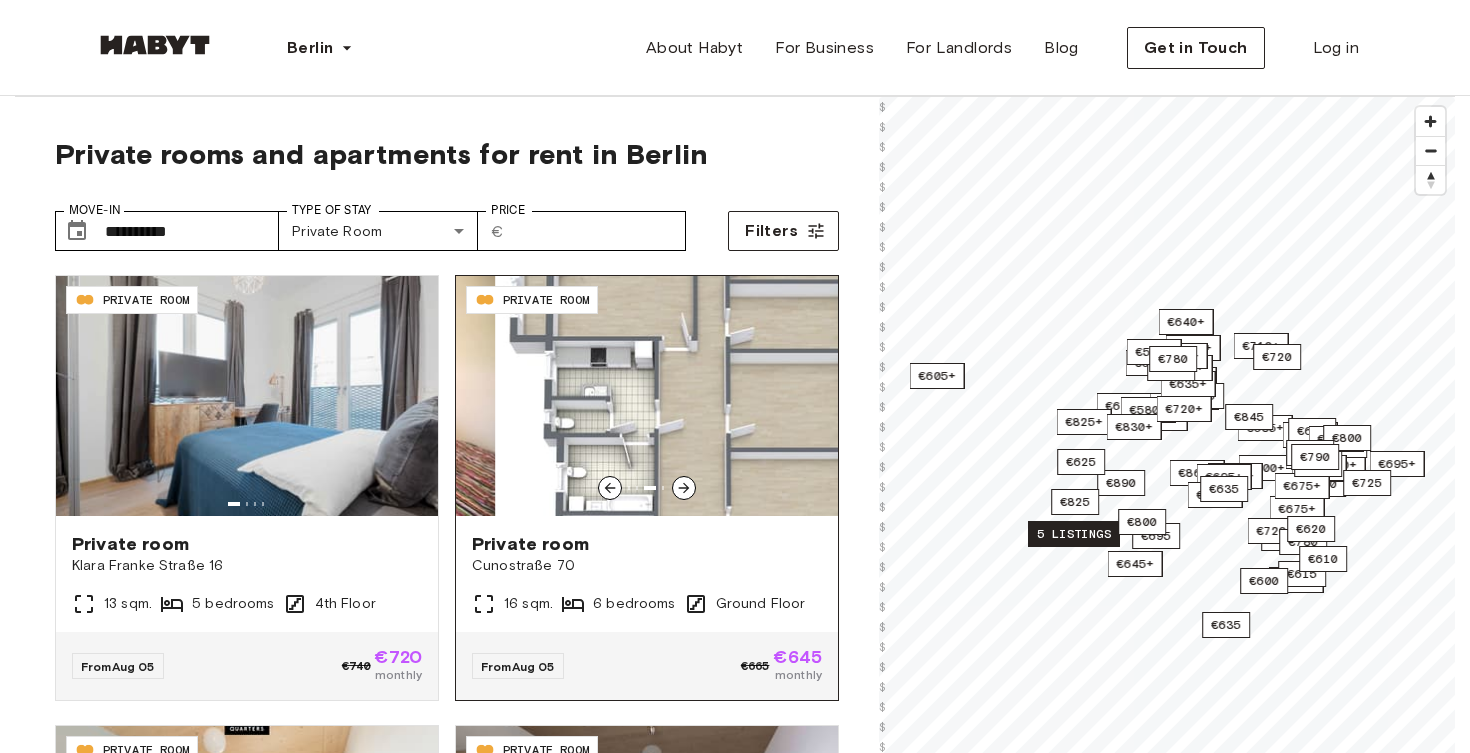 click 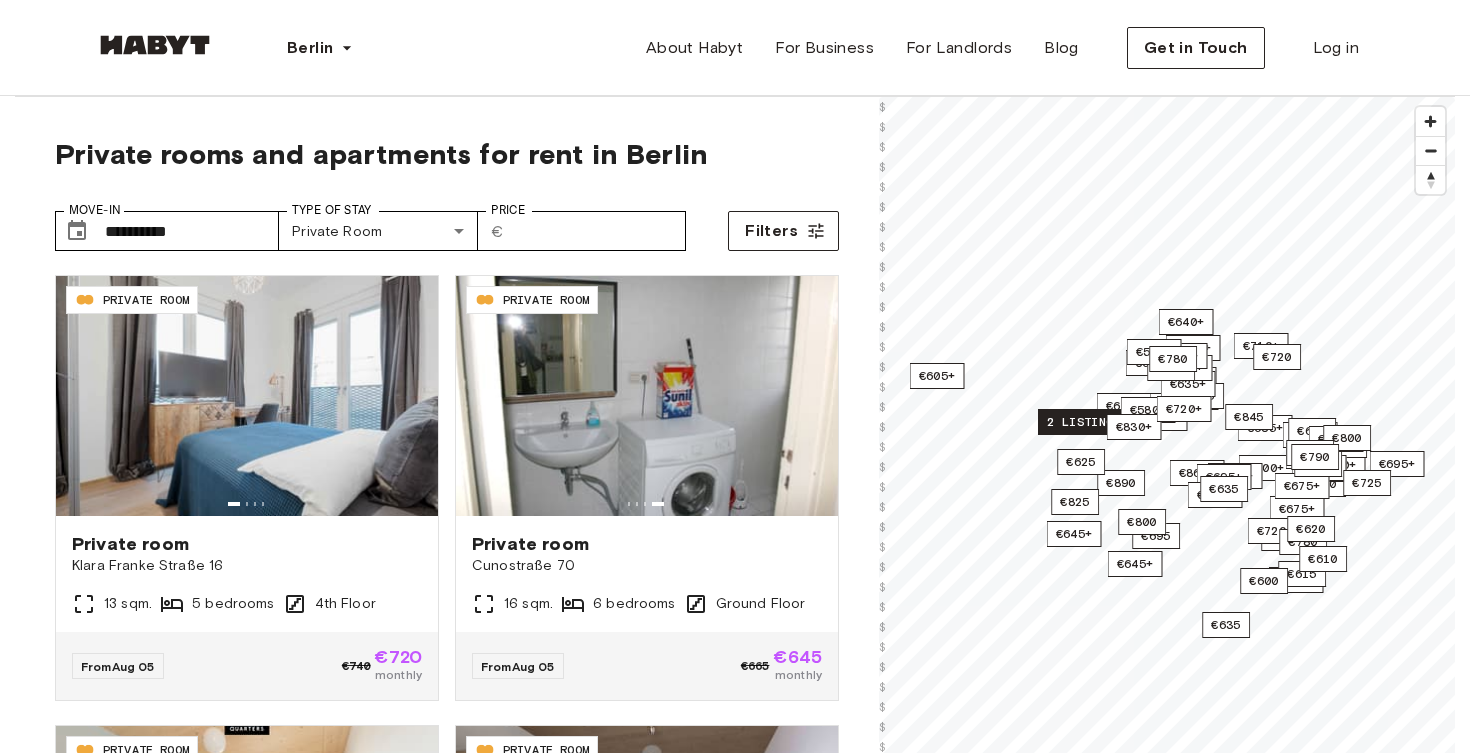 click on "2 listings" at bounding box center [1084, 422] 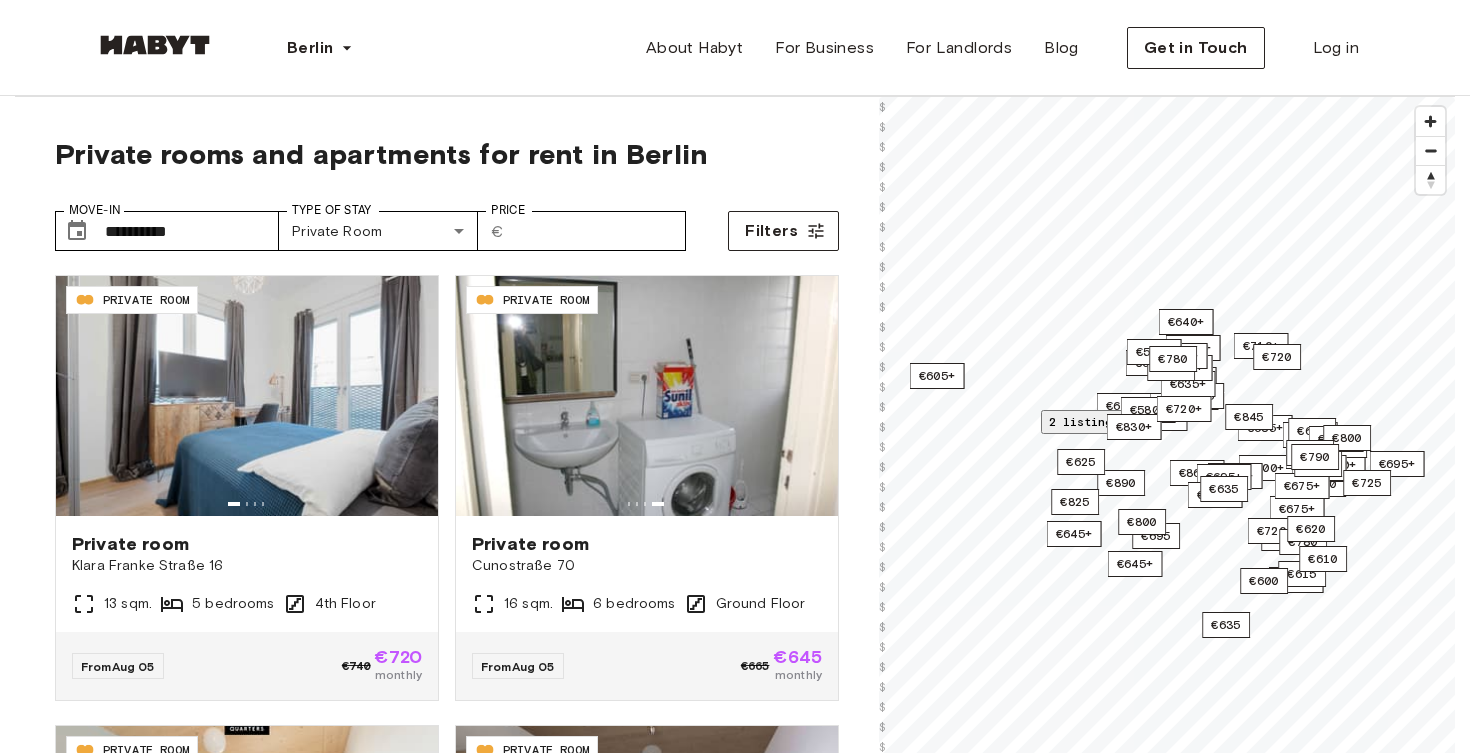 click 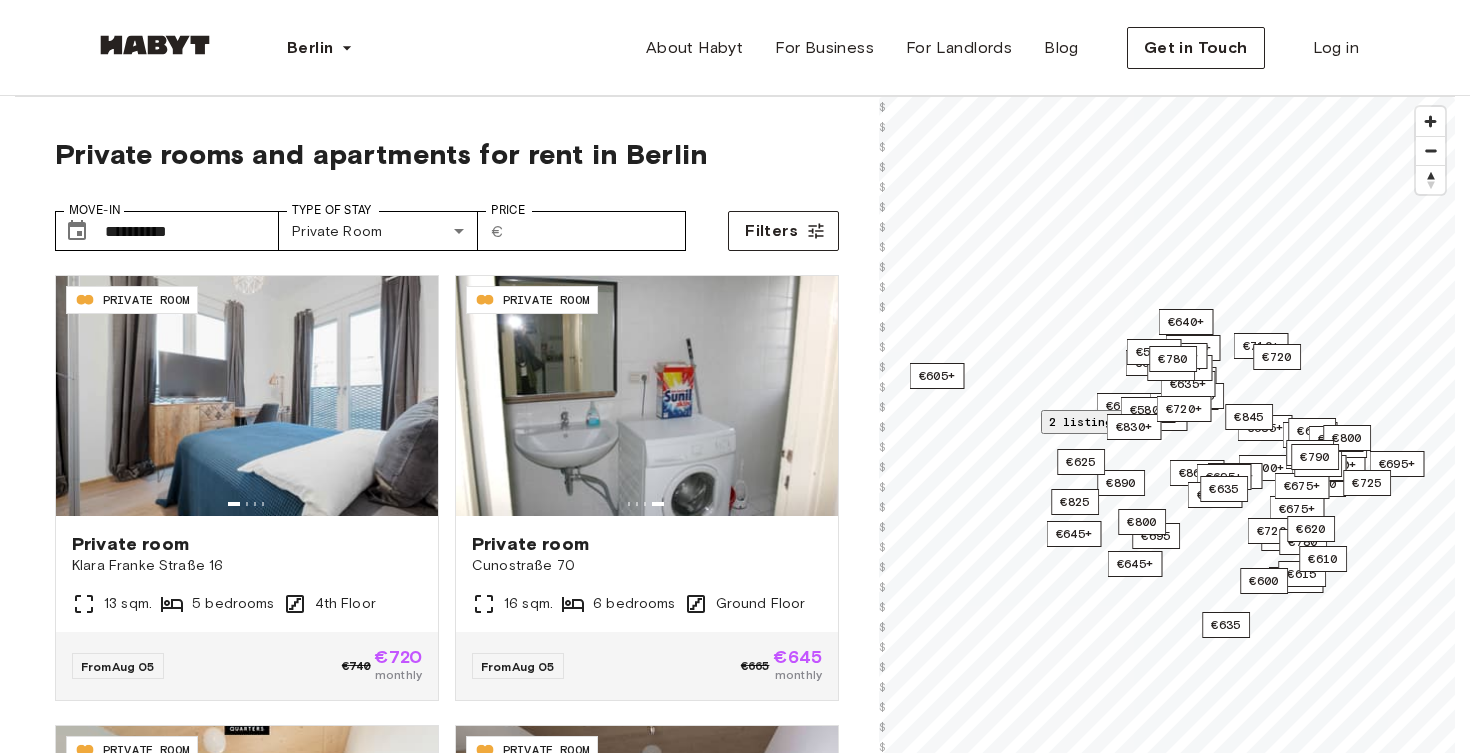 click 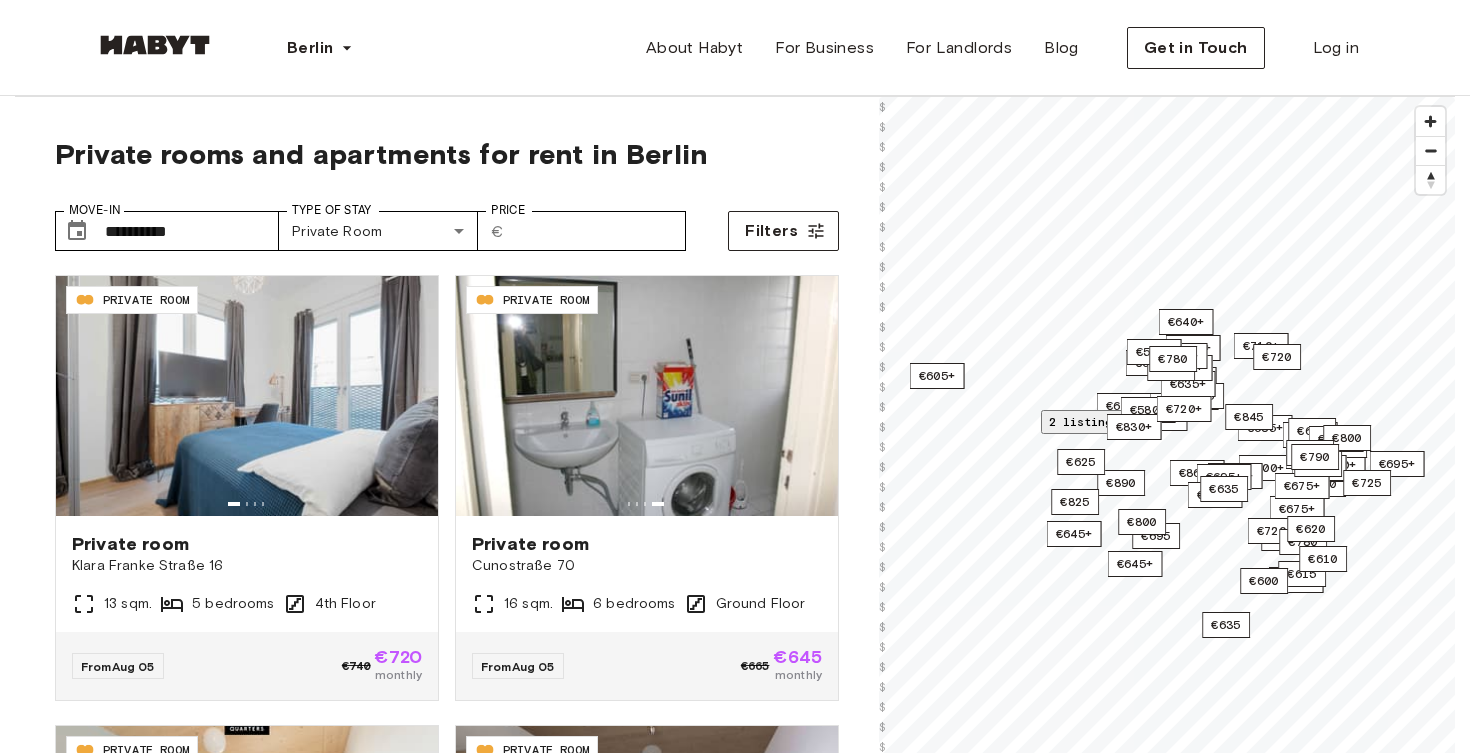 click 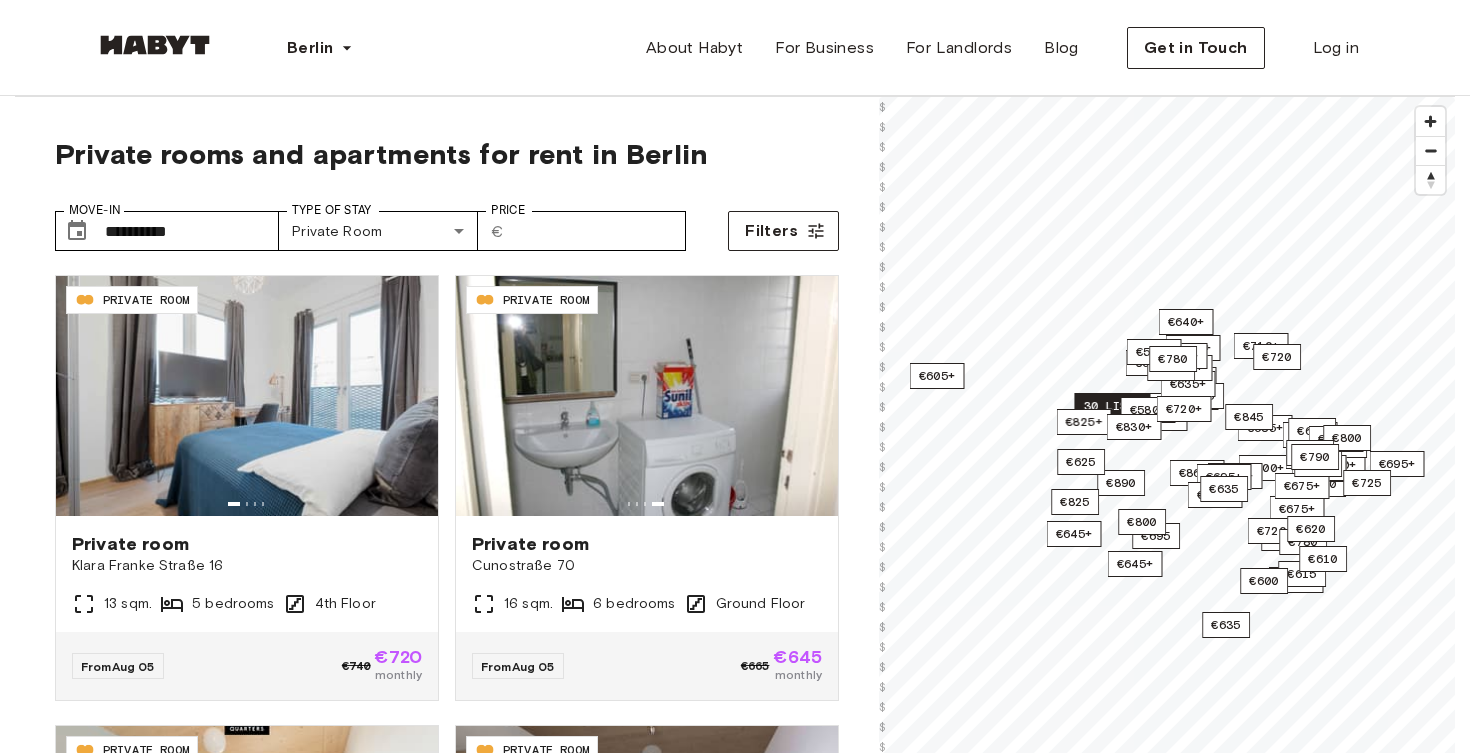click on "30 listings" at bounding box center [1123, 406] 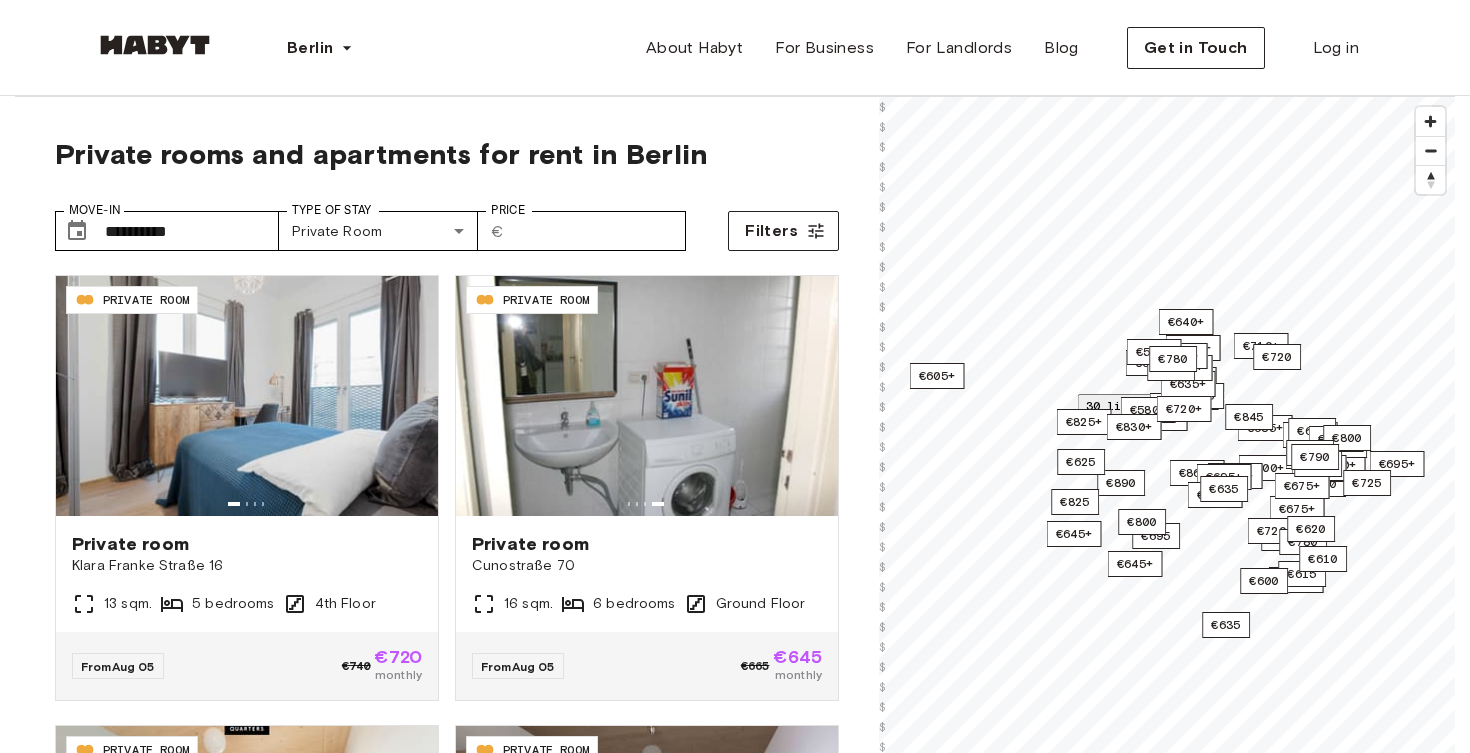 click 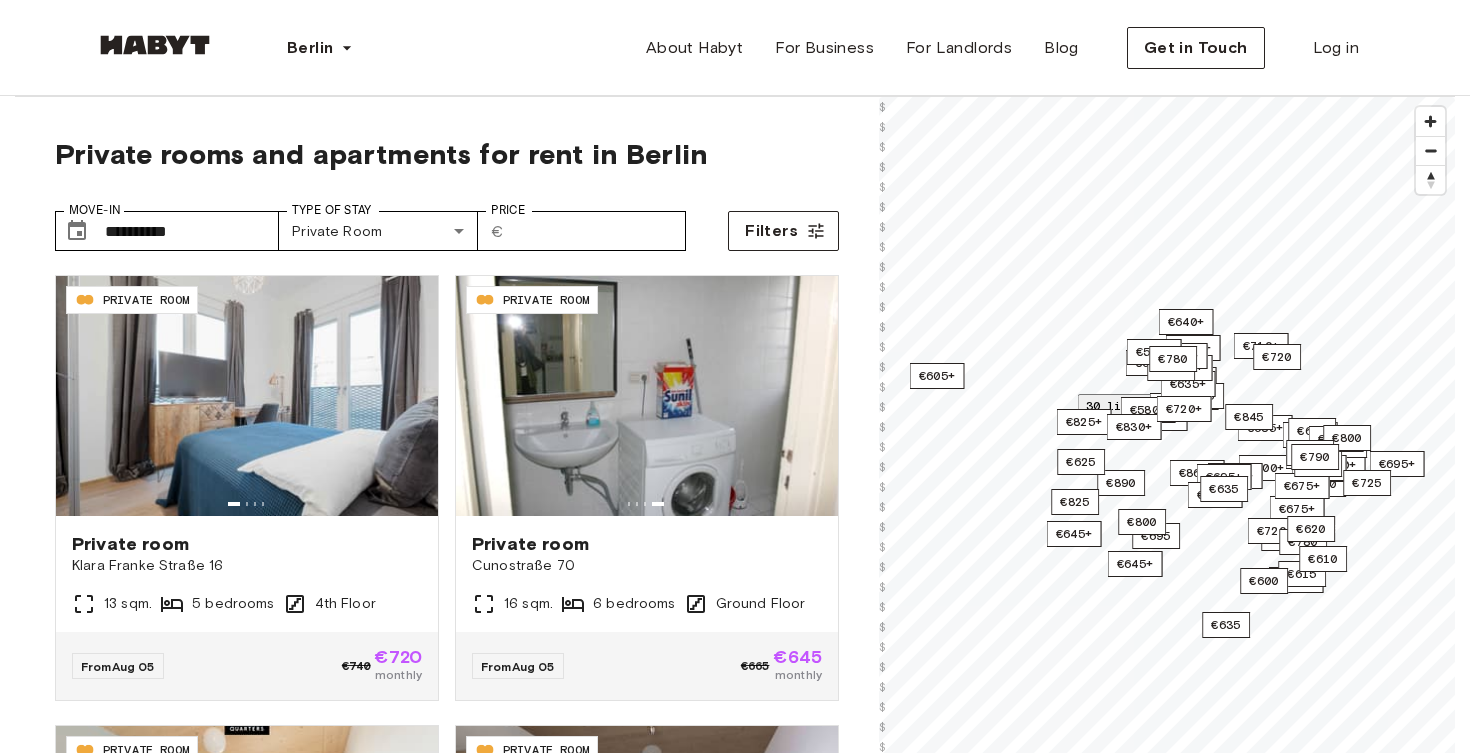 click 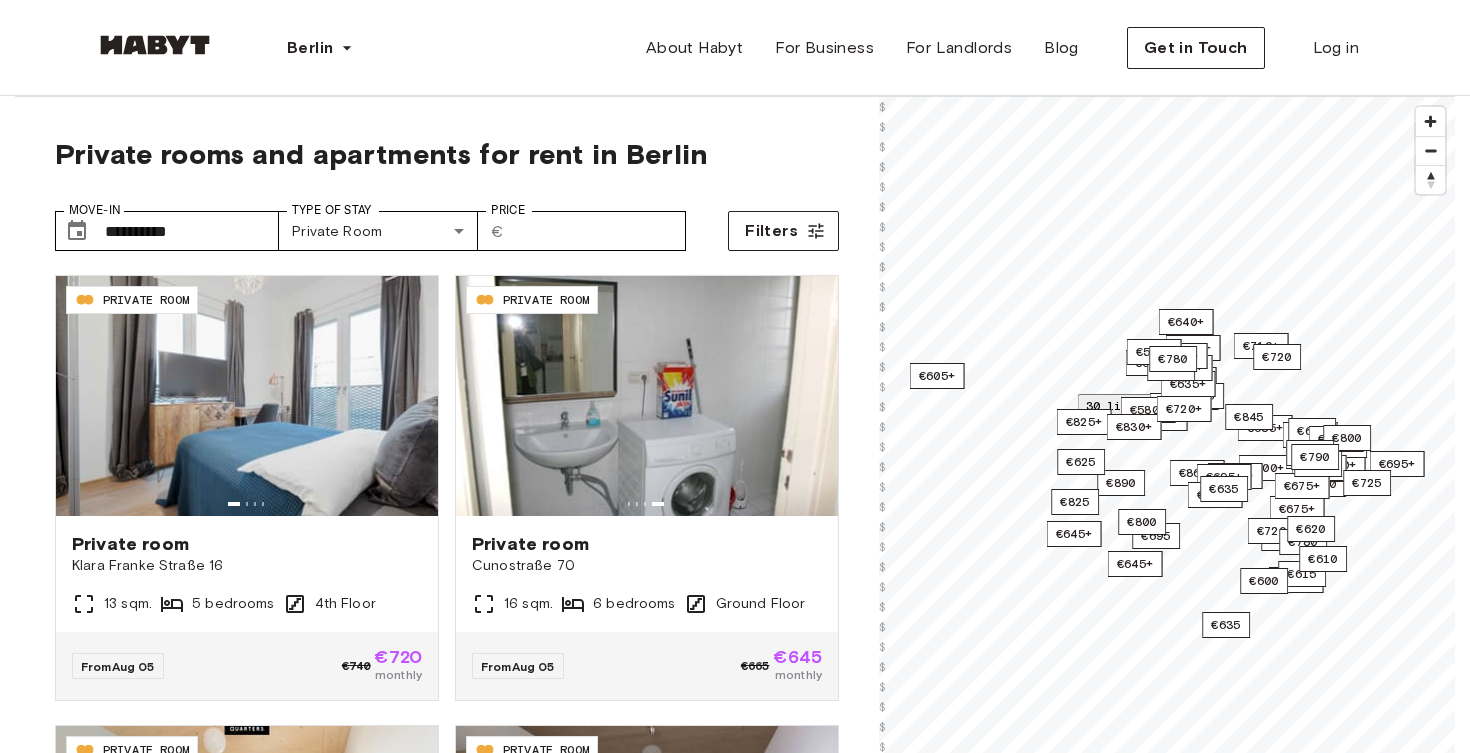 scroll, scrollTop: 2618, scrollLeft: 0, axis: vertical 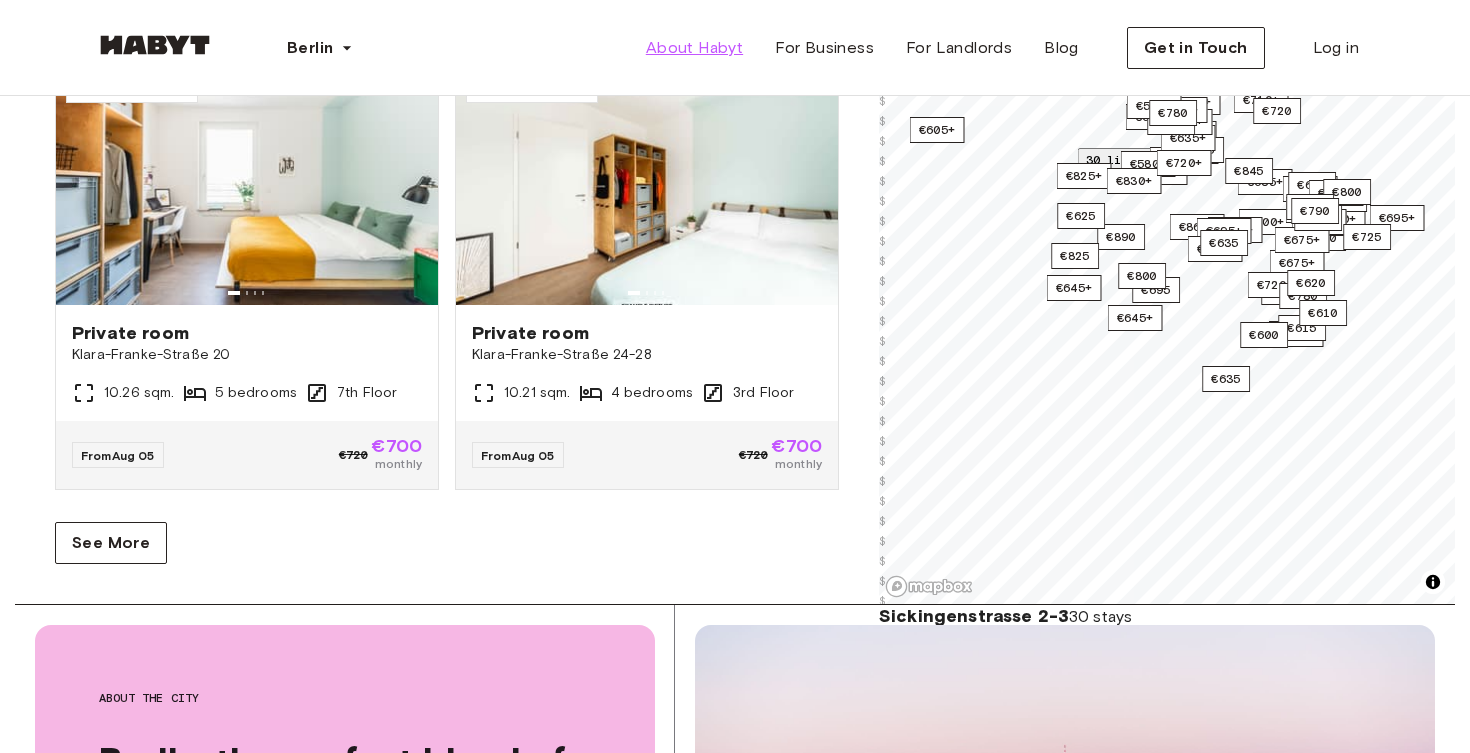 click on "About Habyt" at bounding box center (694, 48) 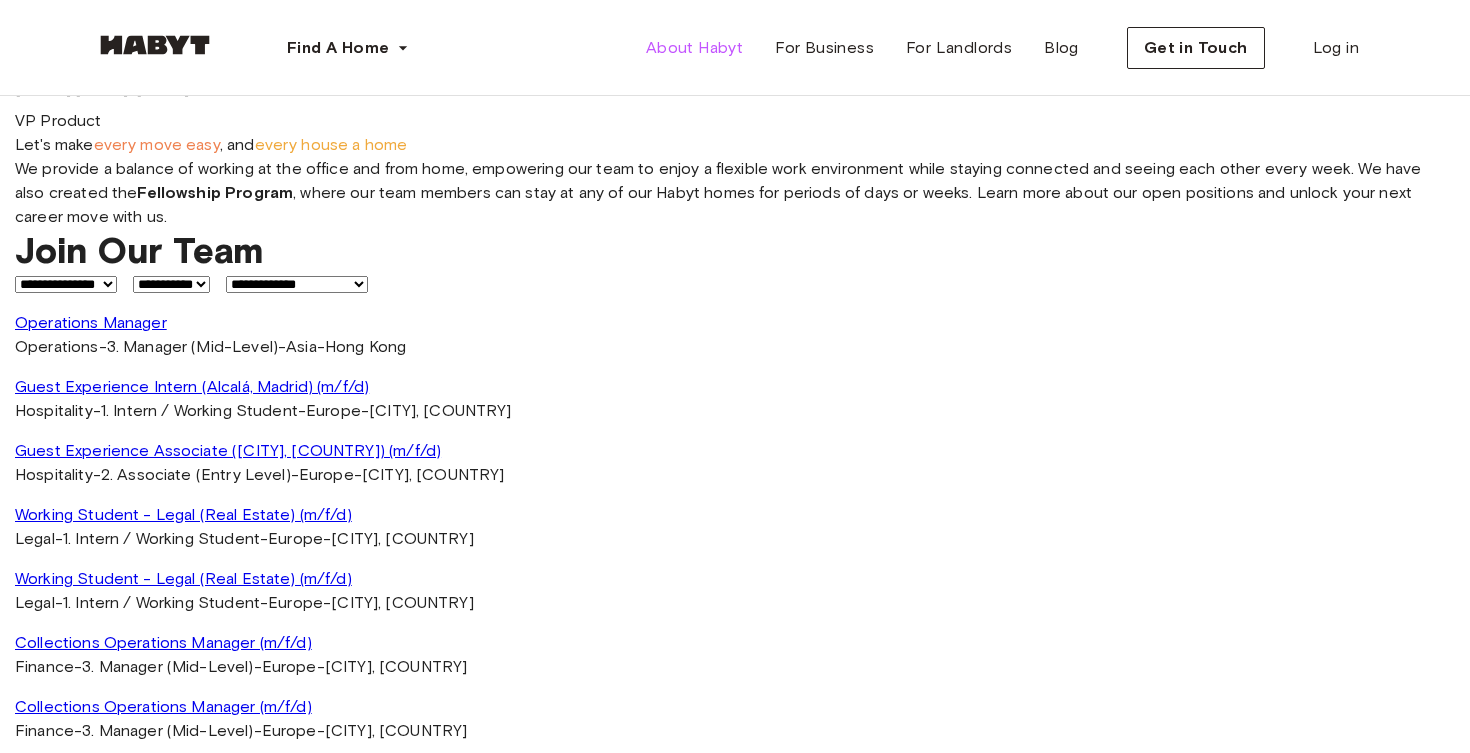 scroll, scrollTop: 1169, scrollLeft: 0, axis: vertical 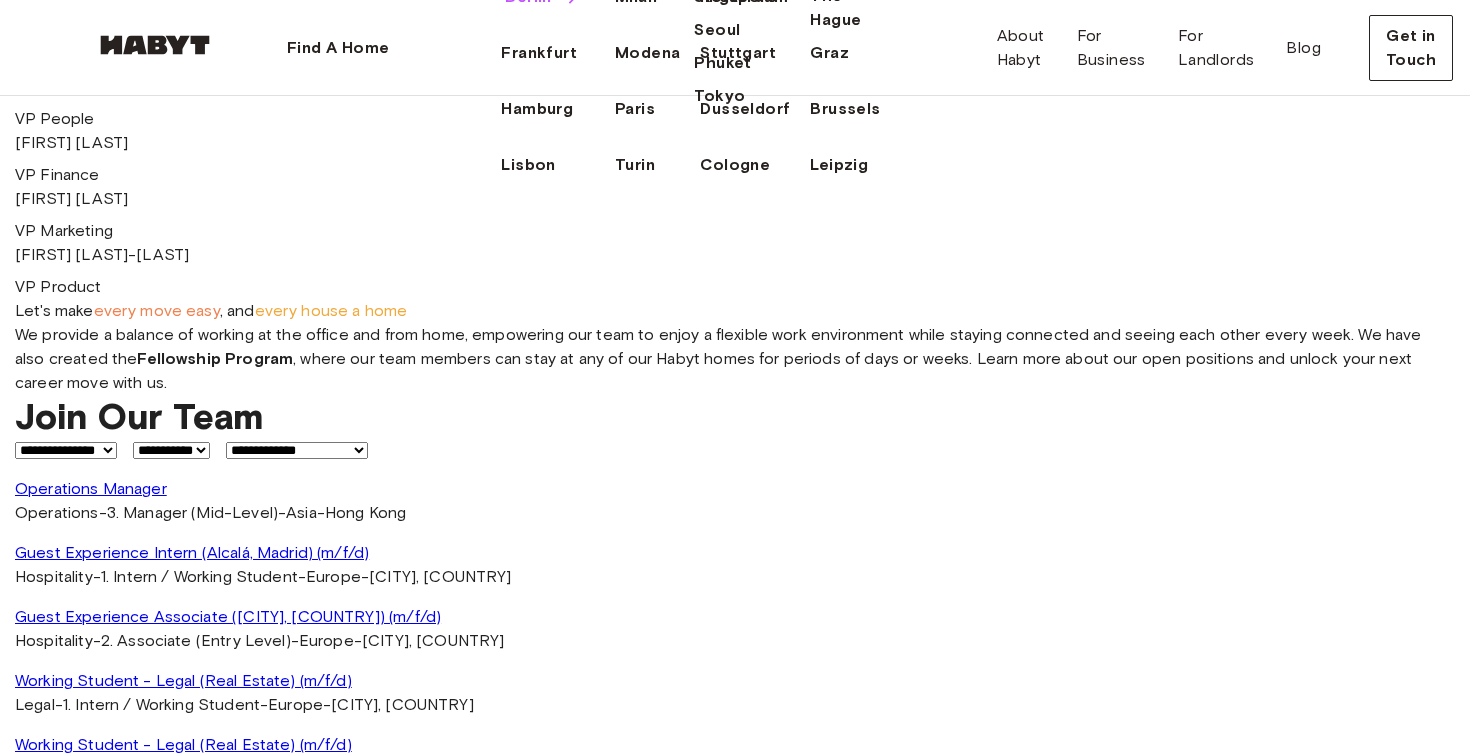 click on "Berlin" at bounding box center (528, -3) 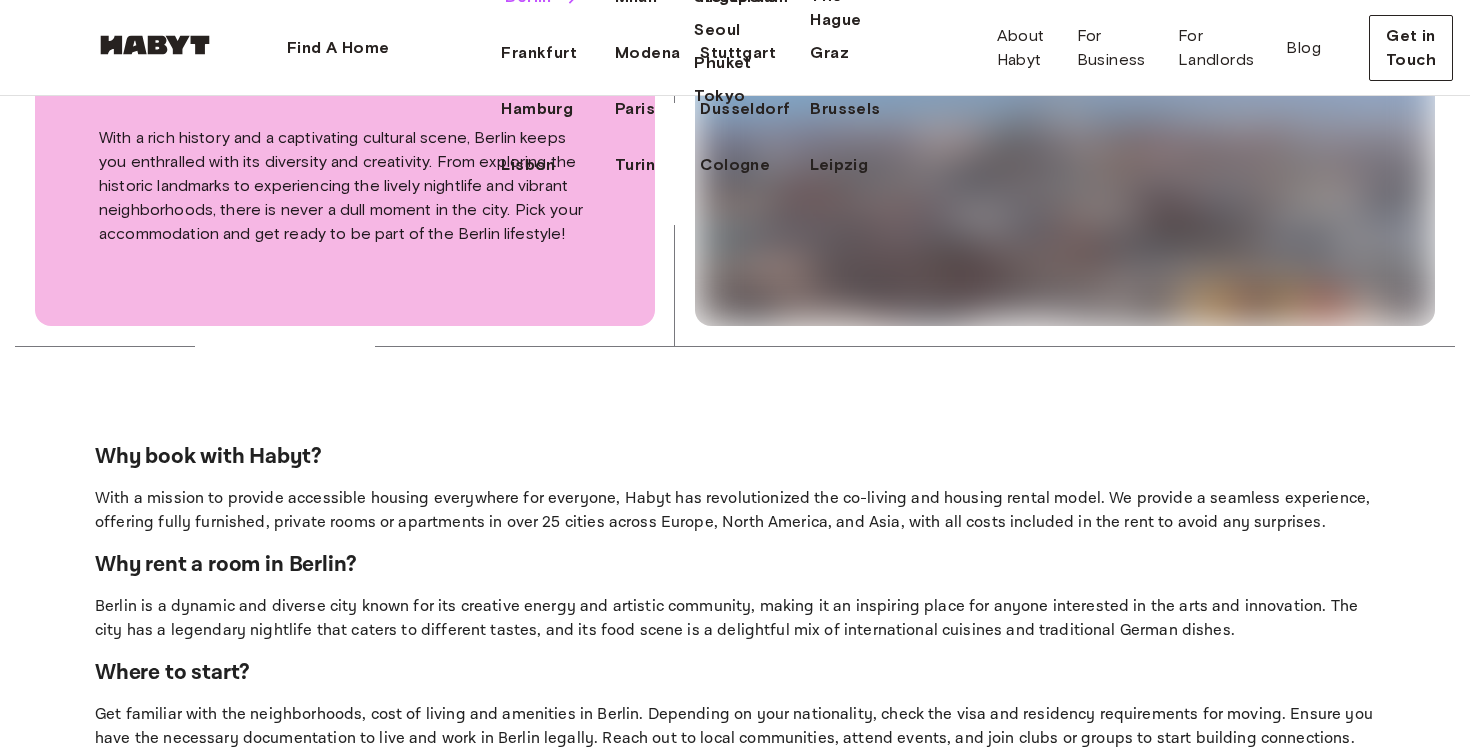 scroll, scrollTop: 0, scrollLeft: 0, axis: both 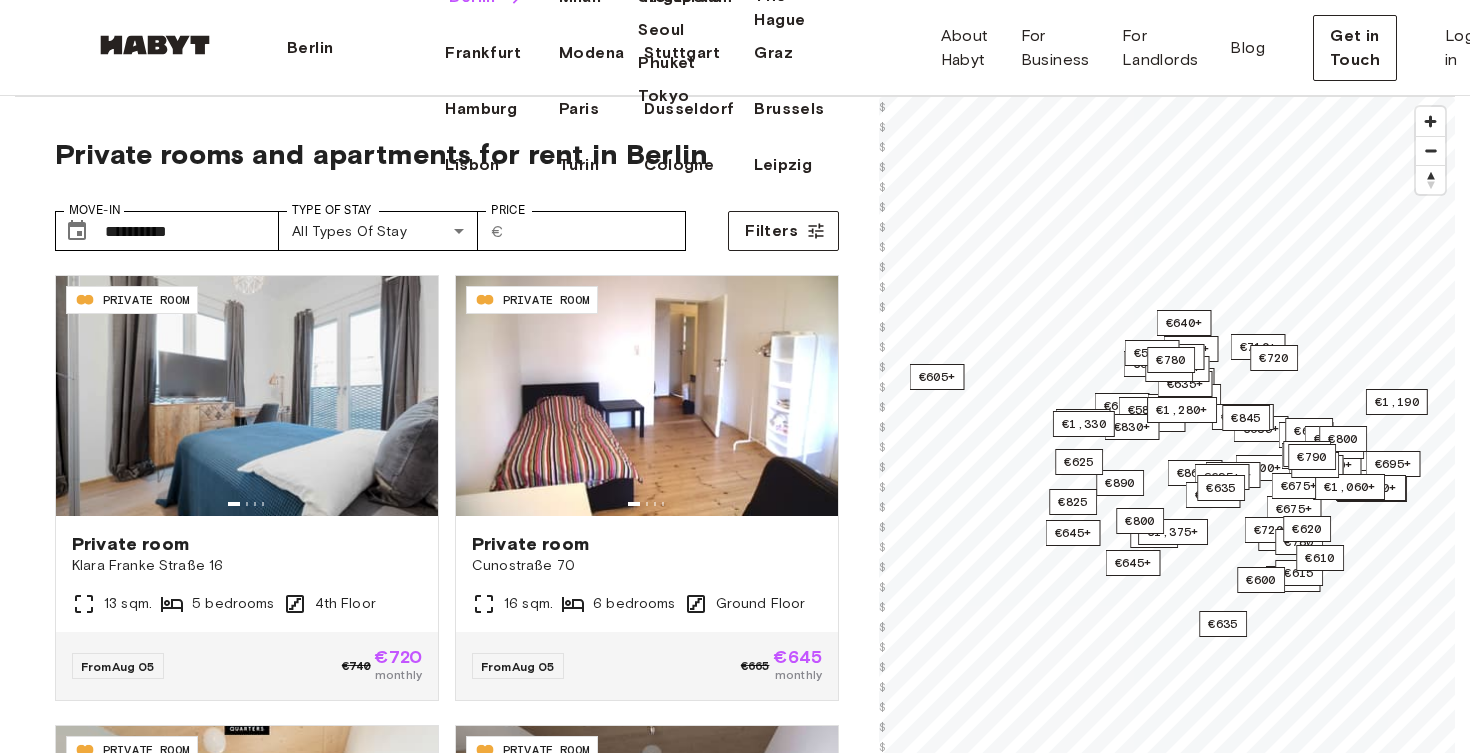 click 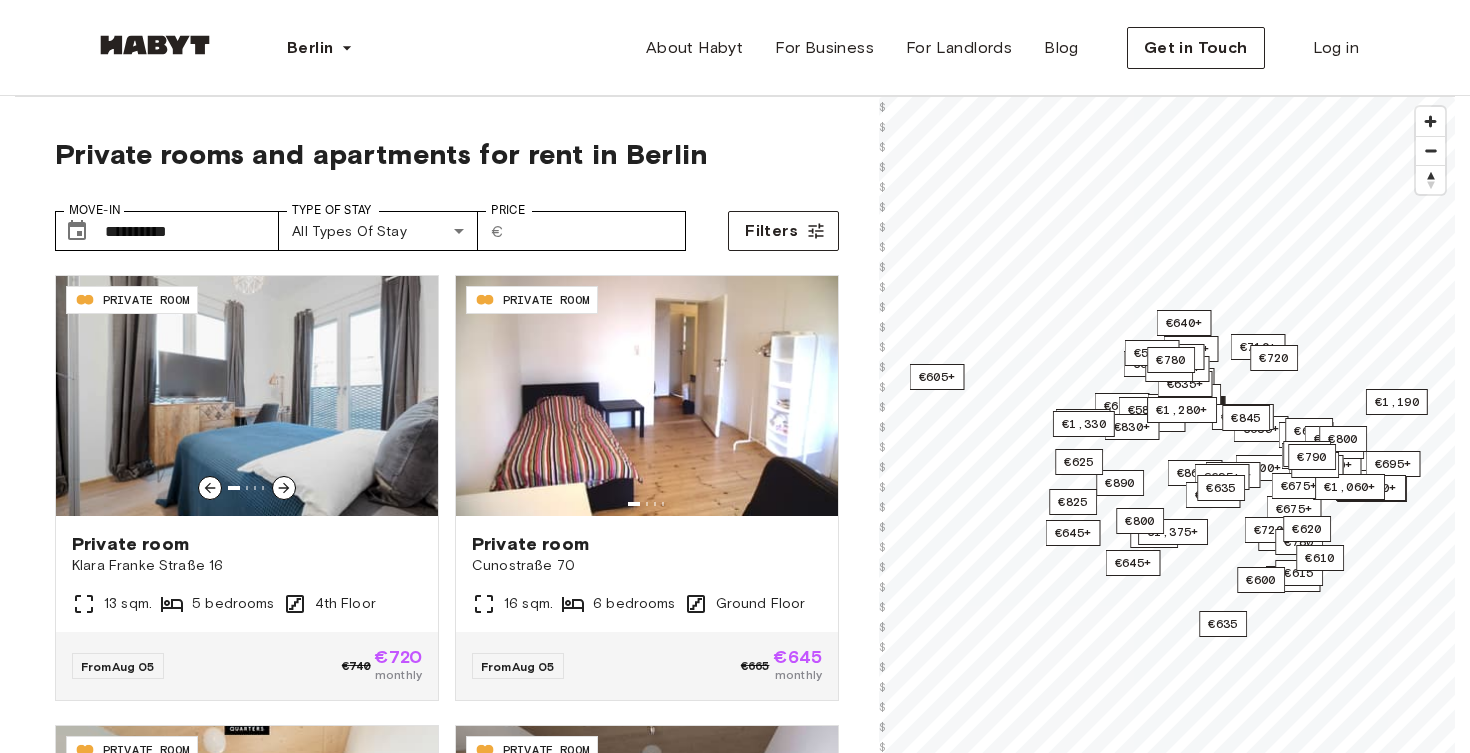 scroll, scrollTop: 0, scrollLeft: 0, axis: both 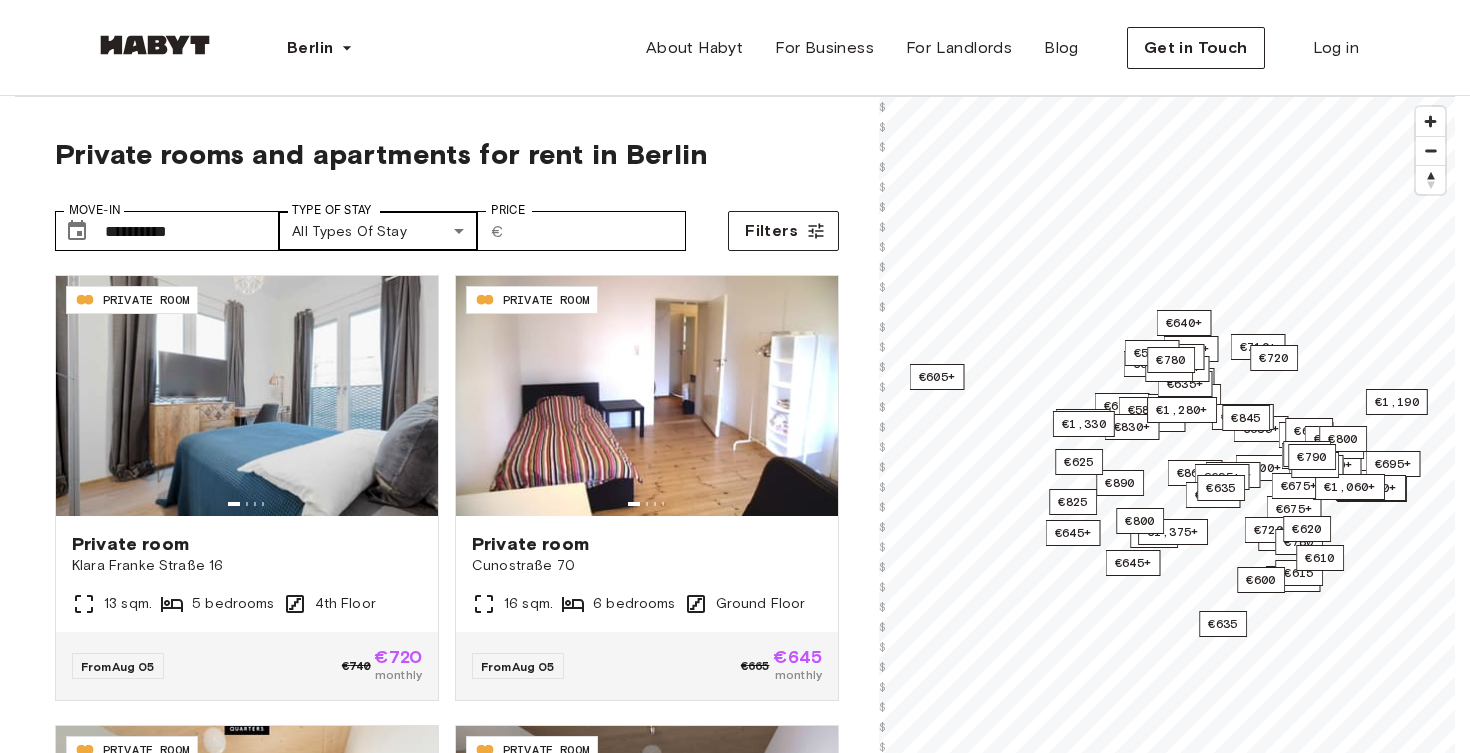 click on "DE-01-008-006-03HF PRIVATE ROOM Private room [LAST] [FIRST] [STREET] 16 13 sqm. 5 bedrooms 4th Floor From Aug 05 €740 €720 monthly DE-01-029-04M PRIVATE ROOM Private room Cunostraße 70 16 sqm. 6 bedrooms Ground Floor From Aug 05 €665 €645 monthly DE-01-07-007-01Q PRIVATE ROOM Private room Müllerstraße 55A 11.8 sqm. 5 bedrooms 3rd Floor From Aug 05 €700 €680 monthly DE-01-07-024-03Q PRIVATE ROOM Private room Müllerstraße 55A 11.5 sqm. 5 bedrooms 3rd Floor From Aug 05 €690 €670 monthly DE-01-08-004-02Q PRIVATE ROOM Private room Klara-Franke-[STREET] 20 12.19 sqm." at bounding box center (735, 2384) 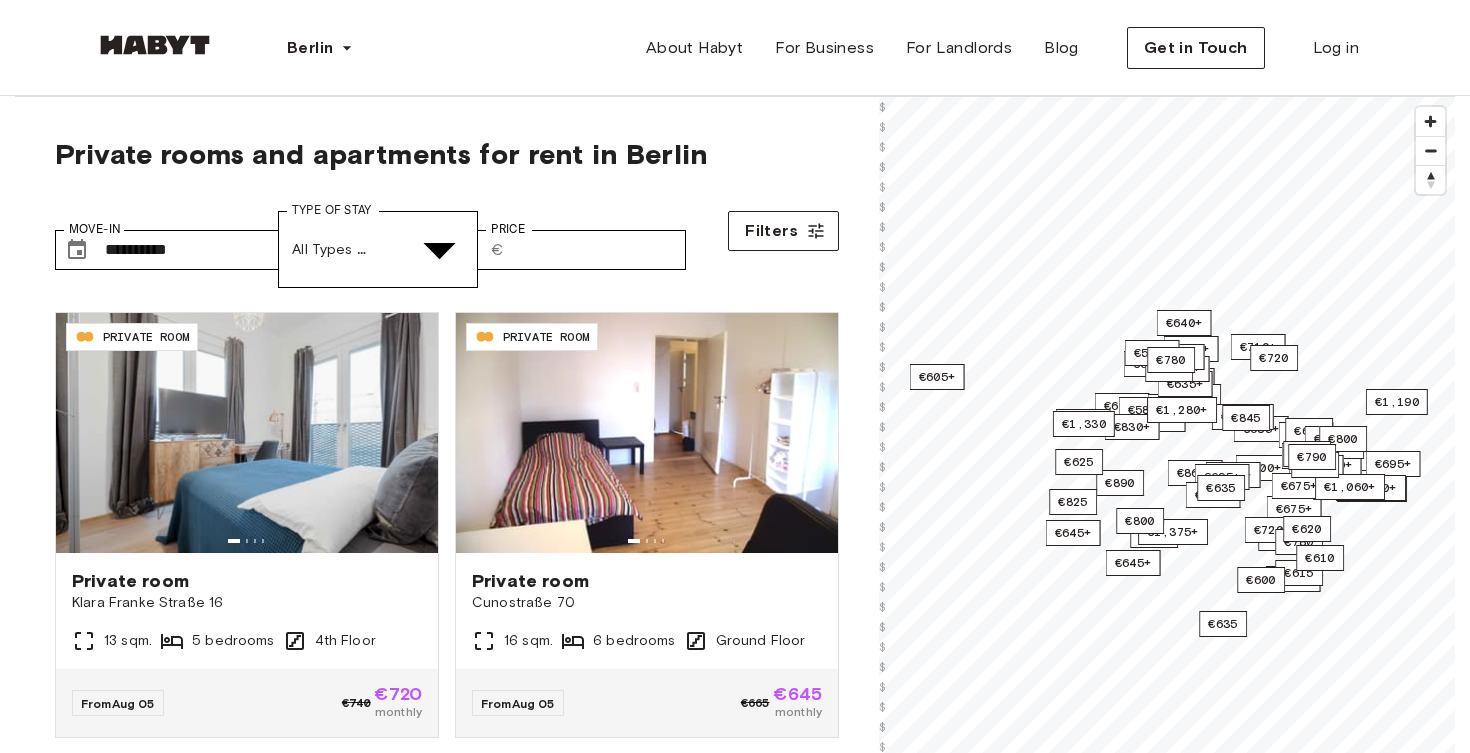 click on "Private apartment" at bounding box center (755, 5094) 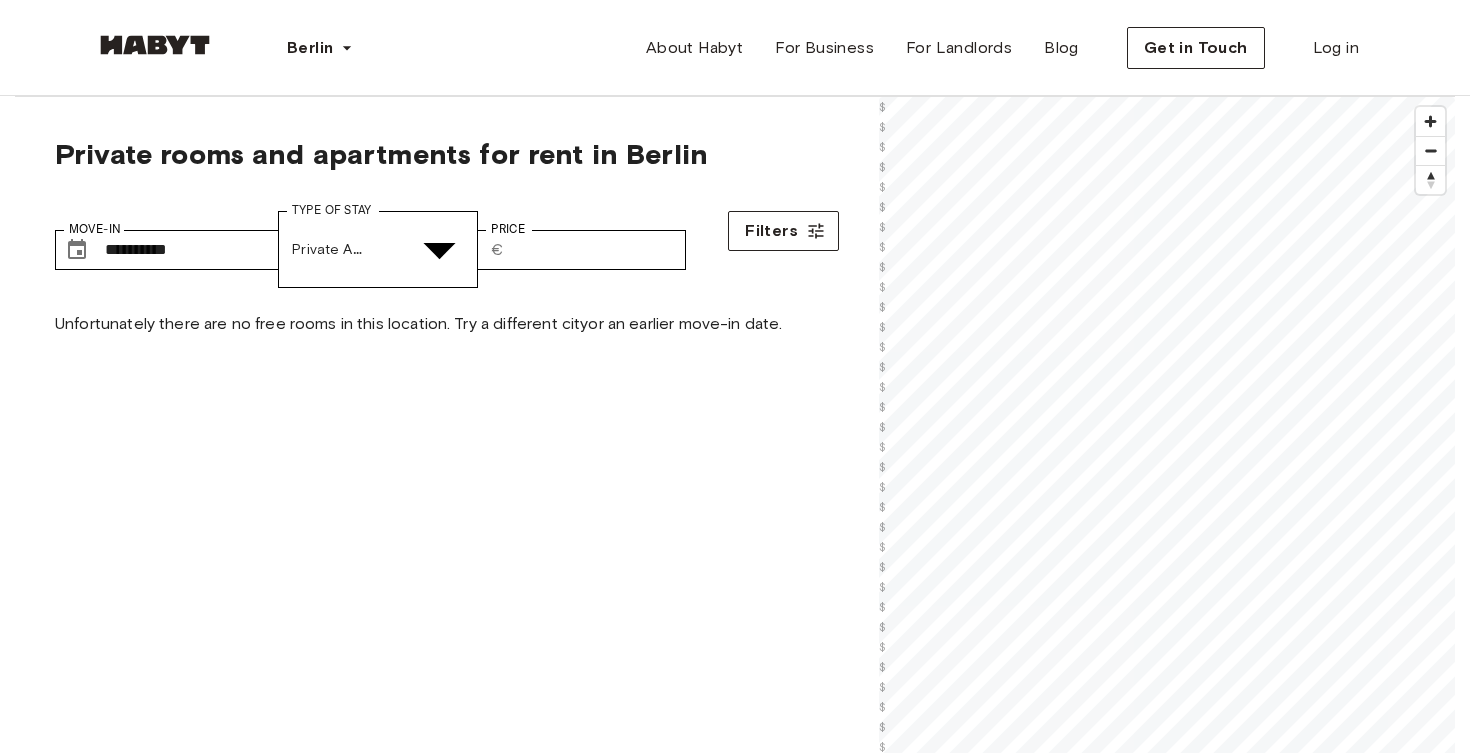click at bounding box center (52, 5134) 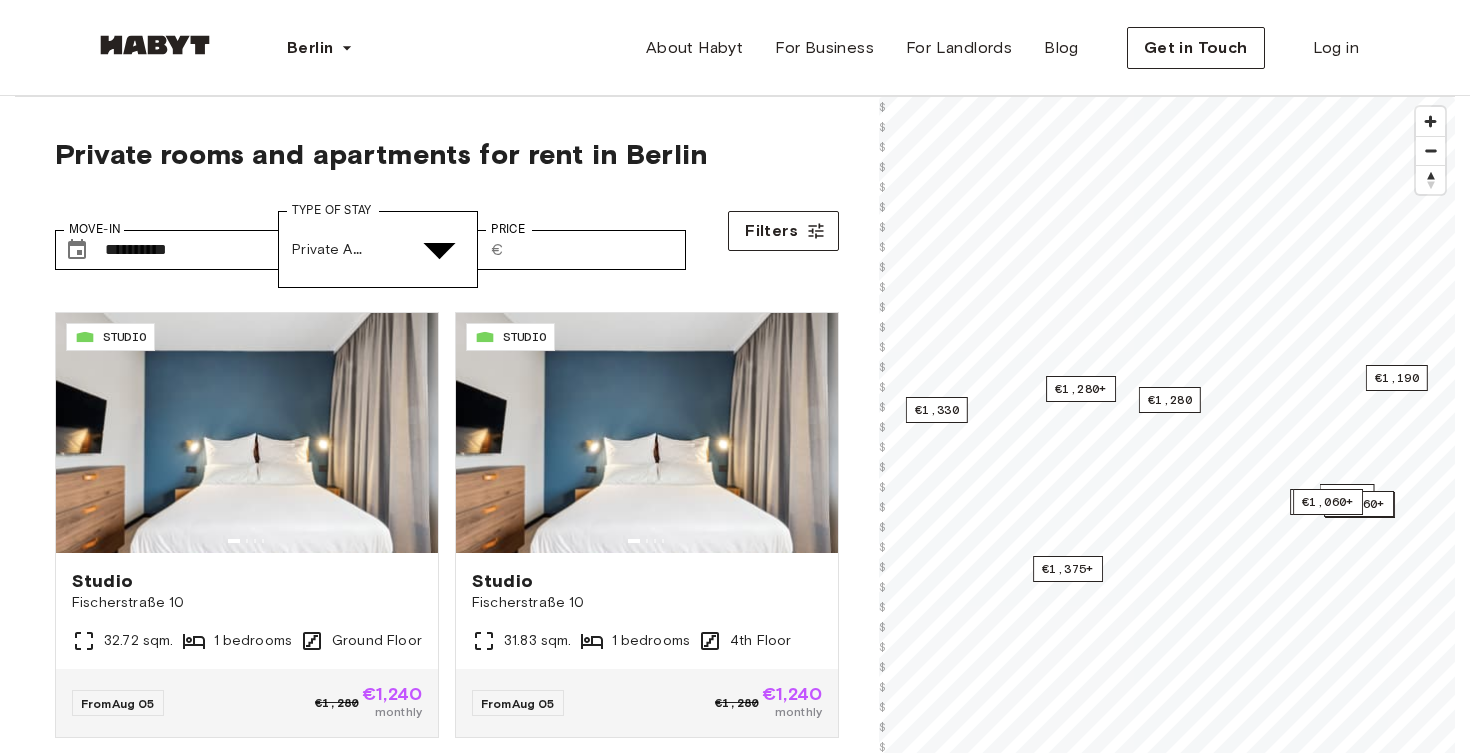 click at bounding box center (735, 4821) 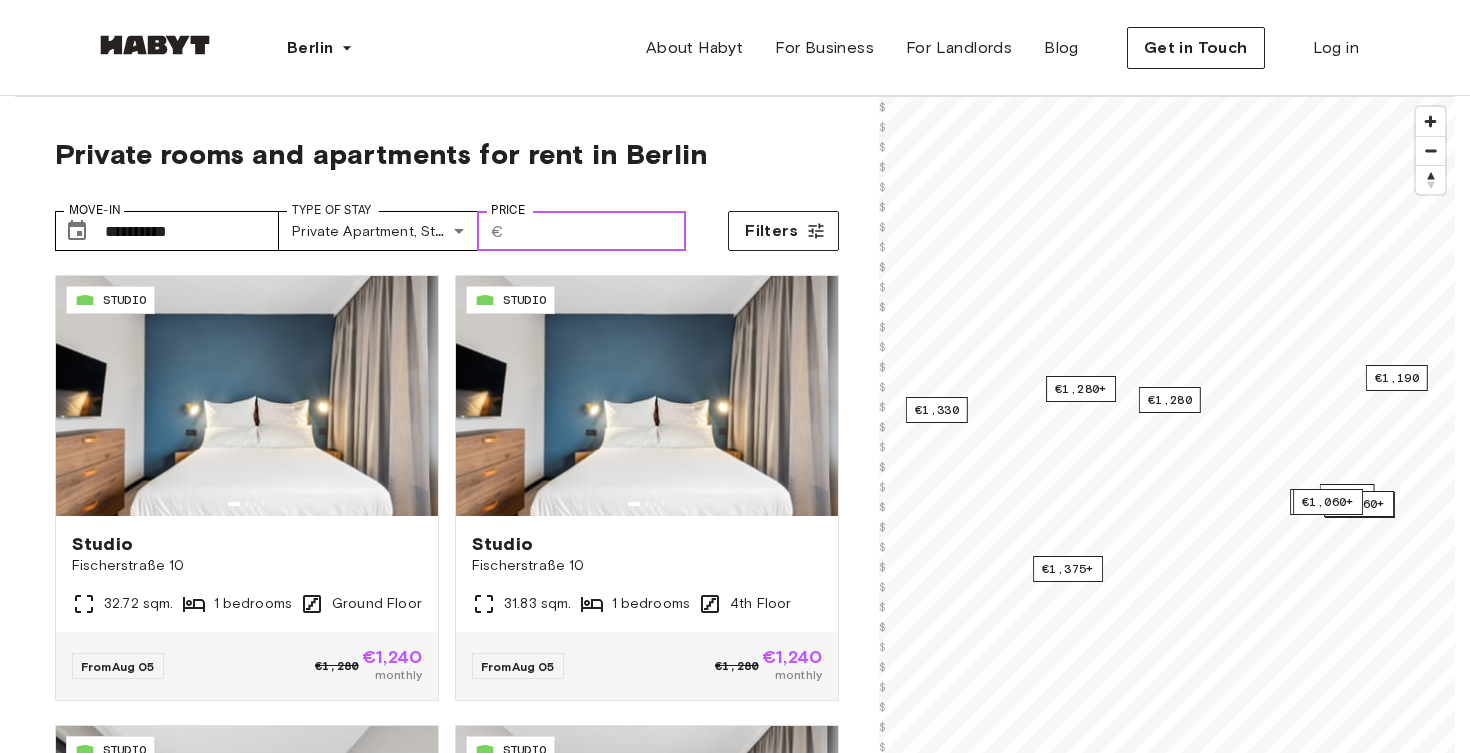 click on "Price" at bounding box center [599, 231] 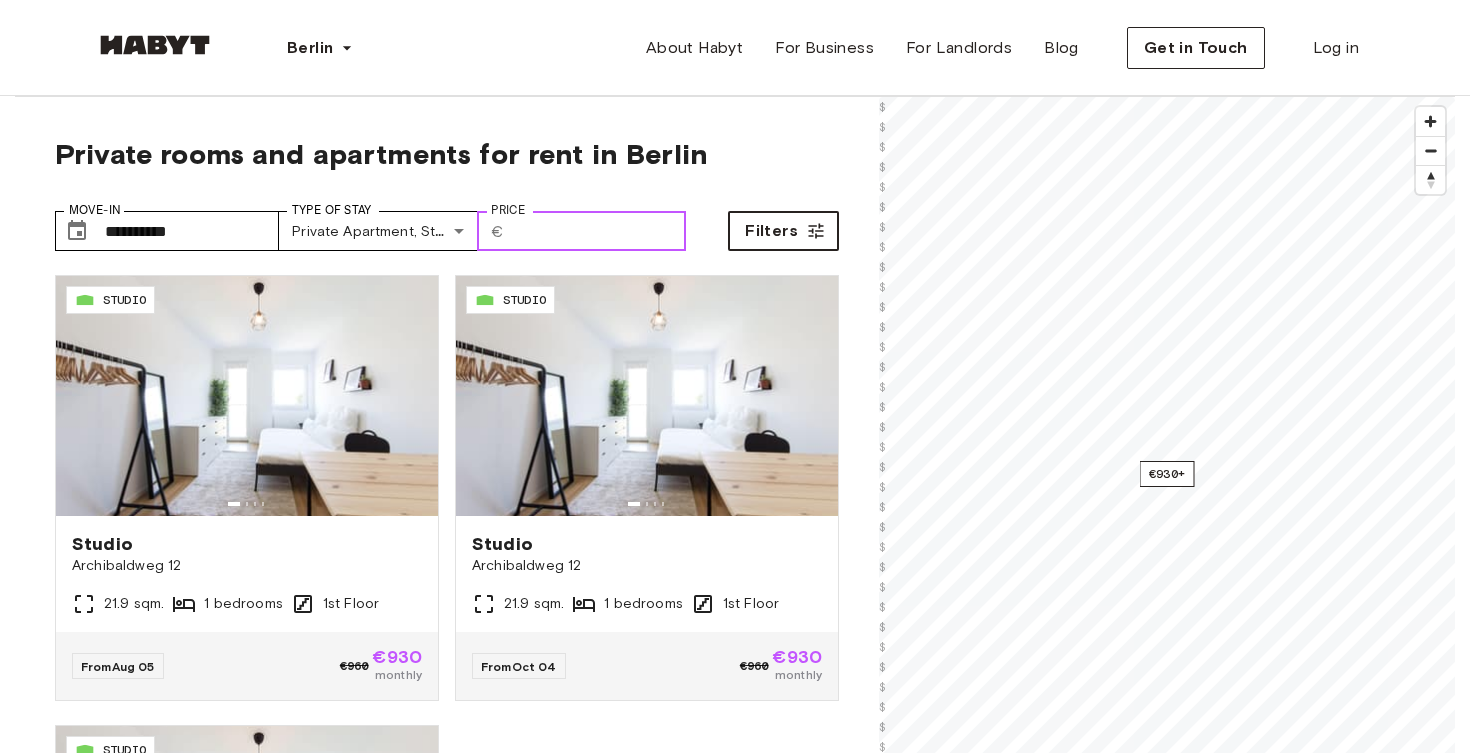 type on "***" 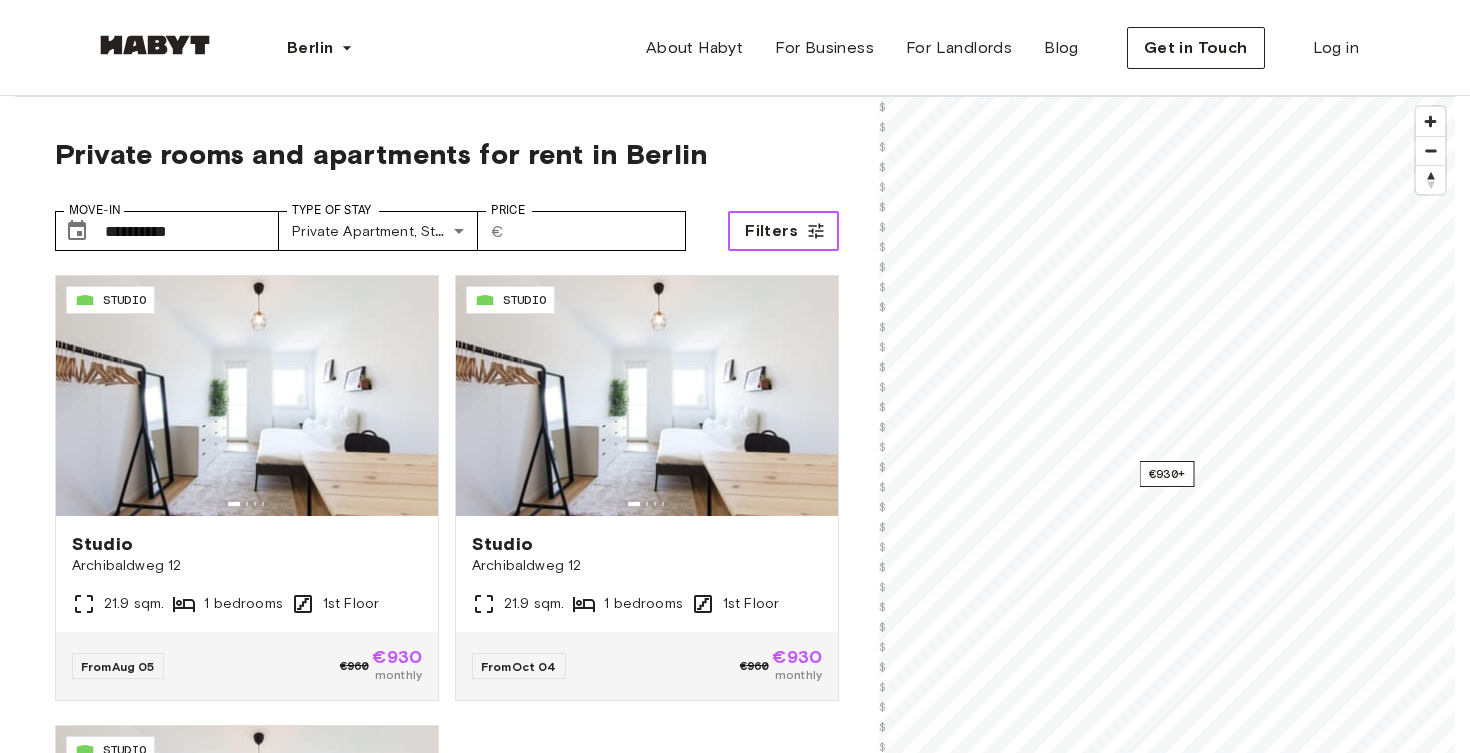 click on "Filters" at bounding box center (771, 231) 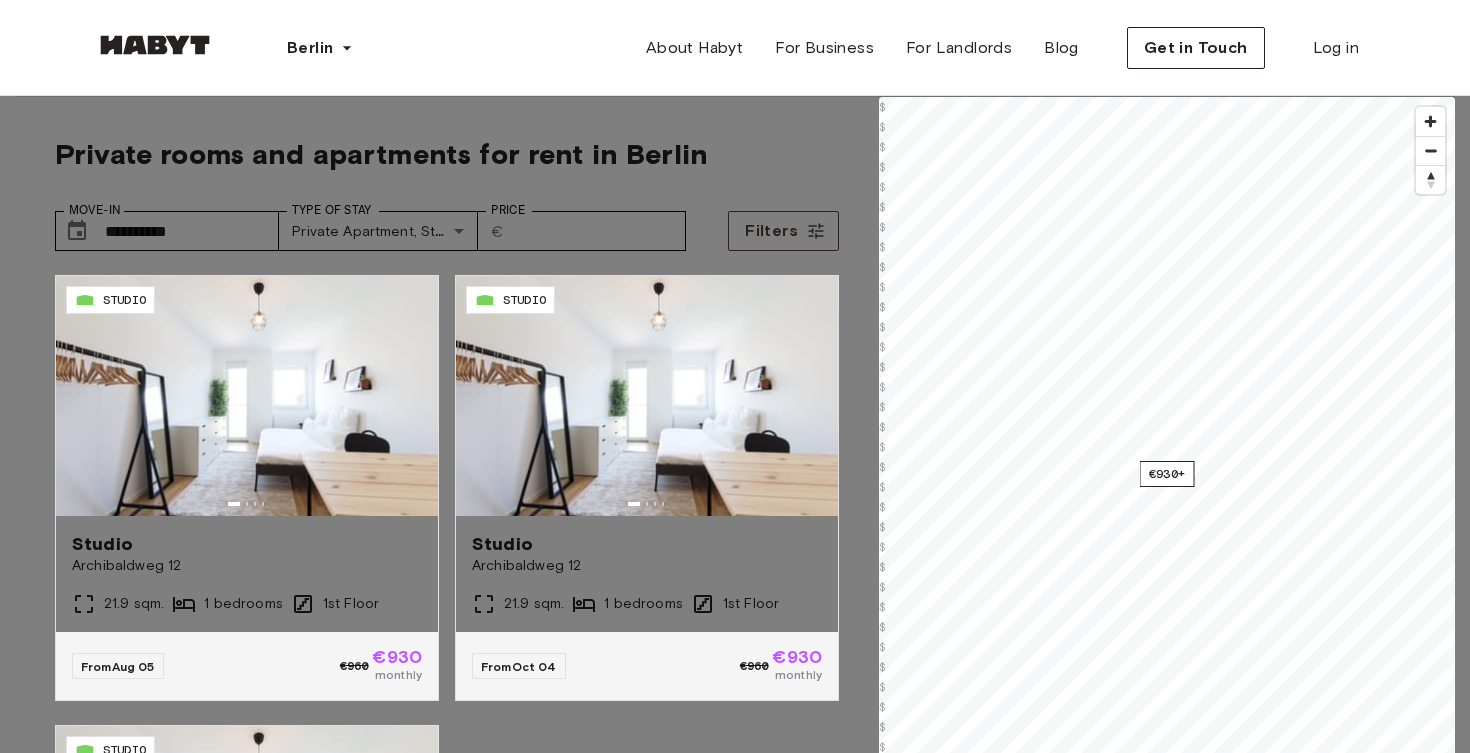 scroll, scrollTop: 0, scrollLeft: 0, axis: both 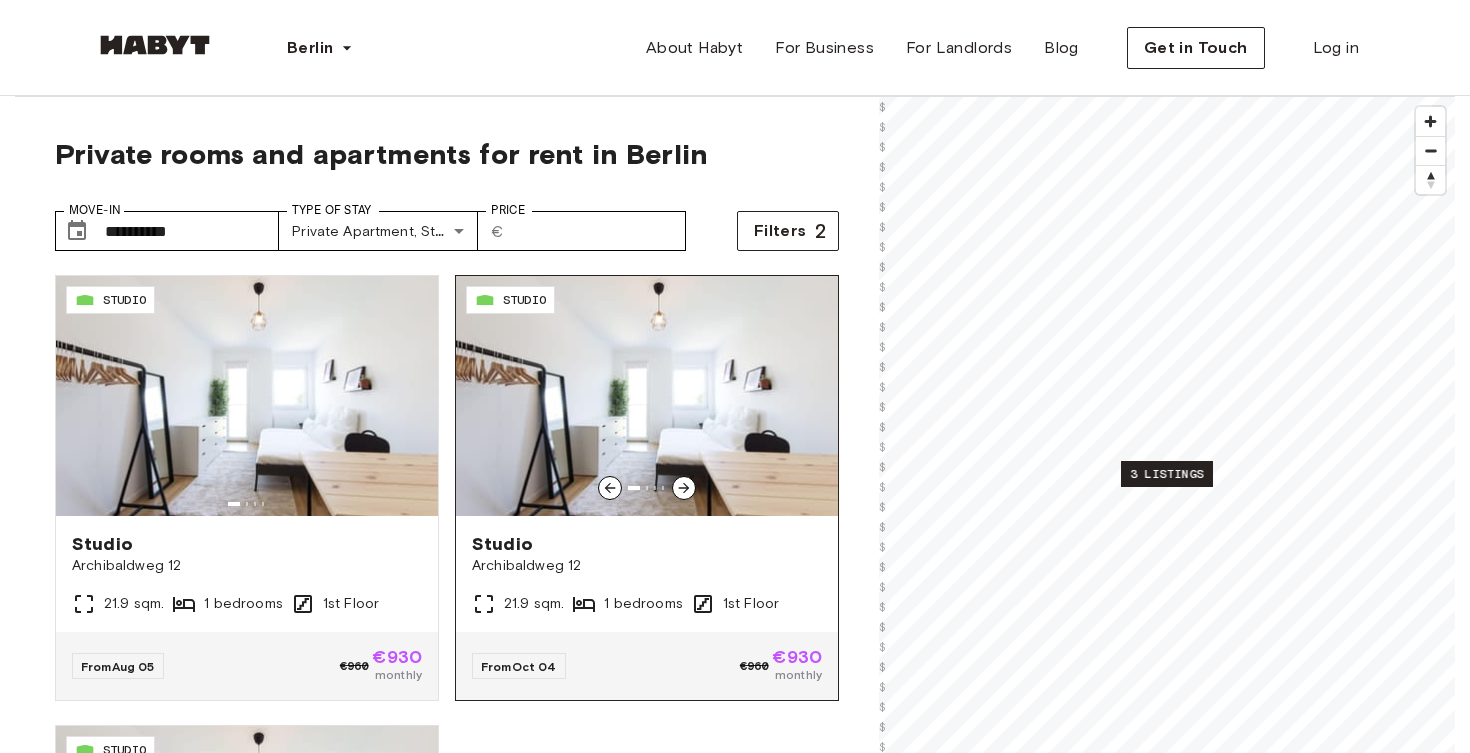 click 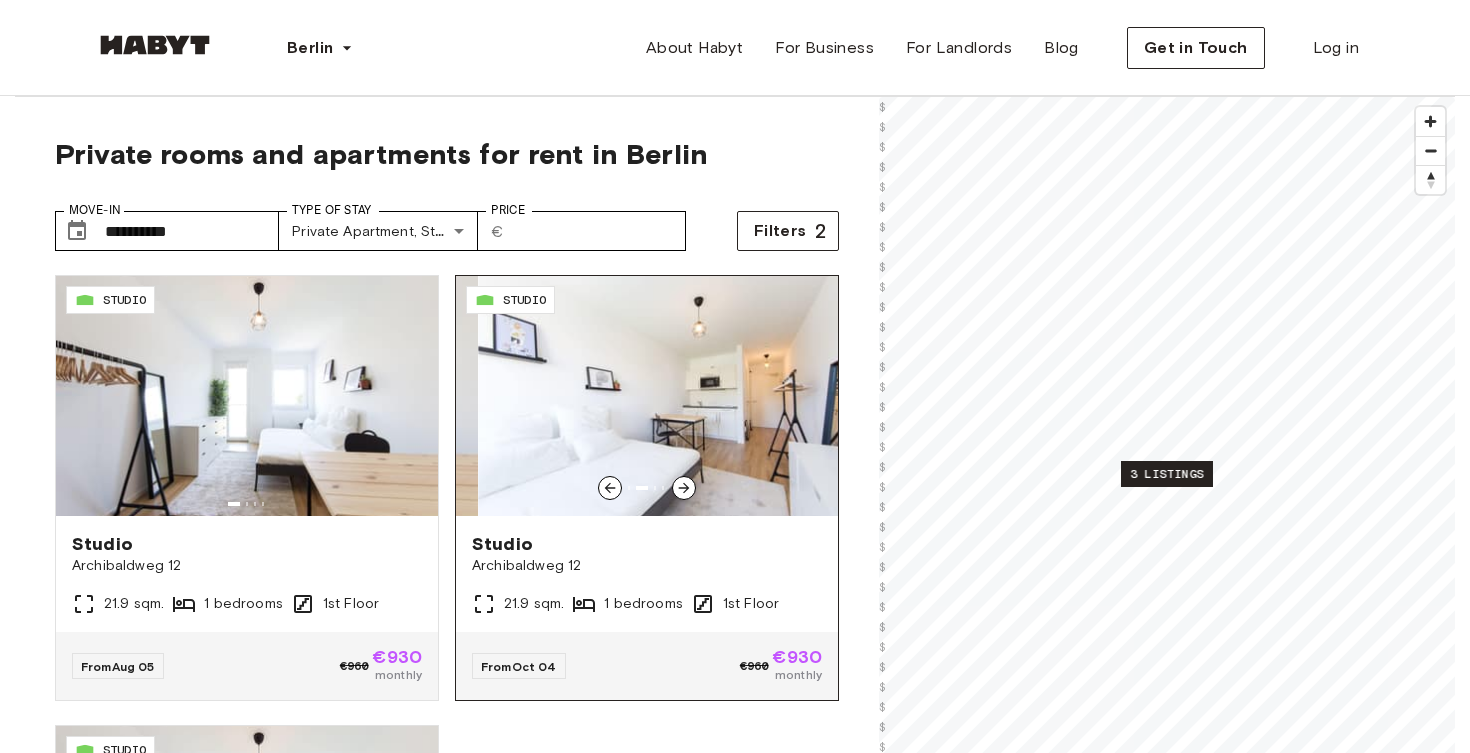 click 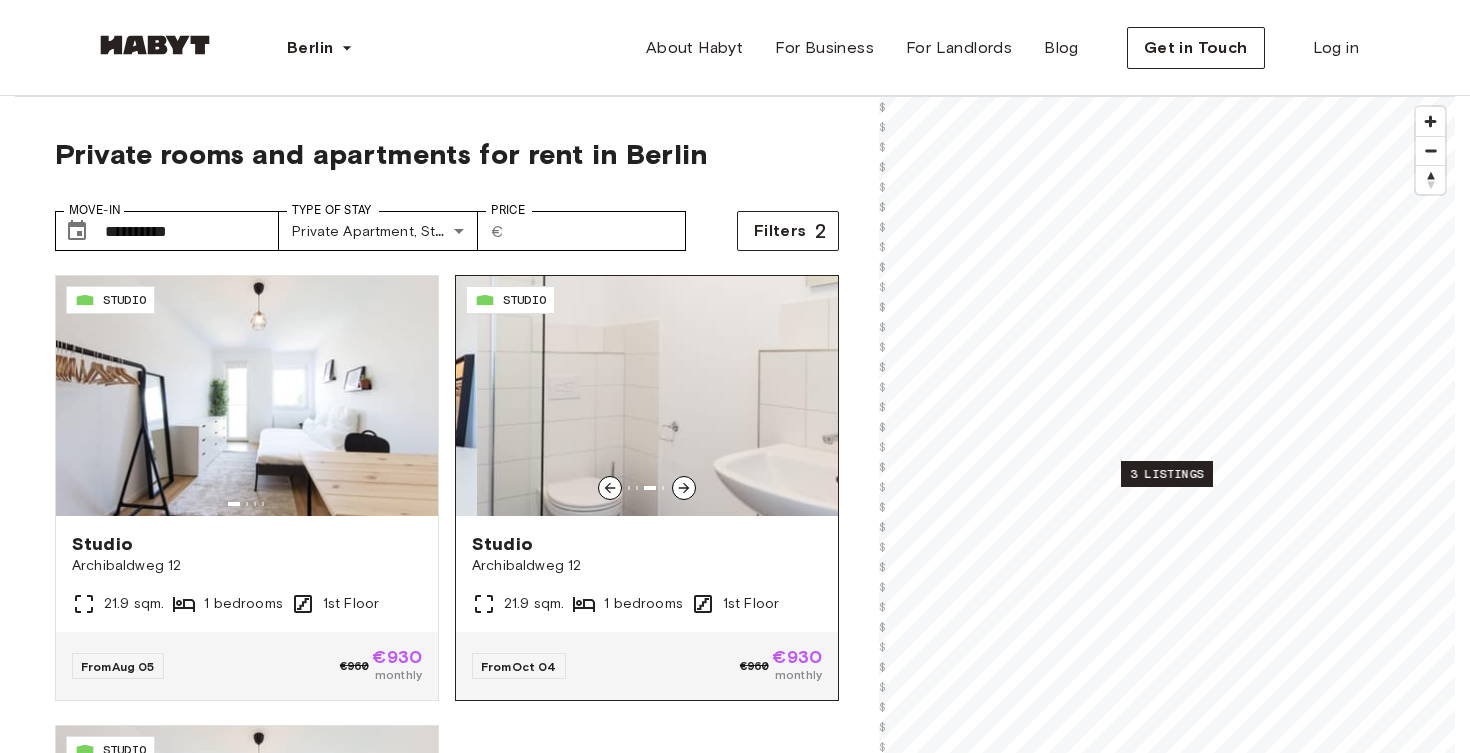 click 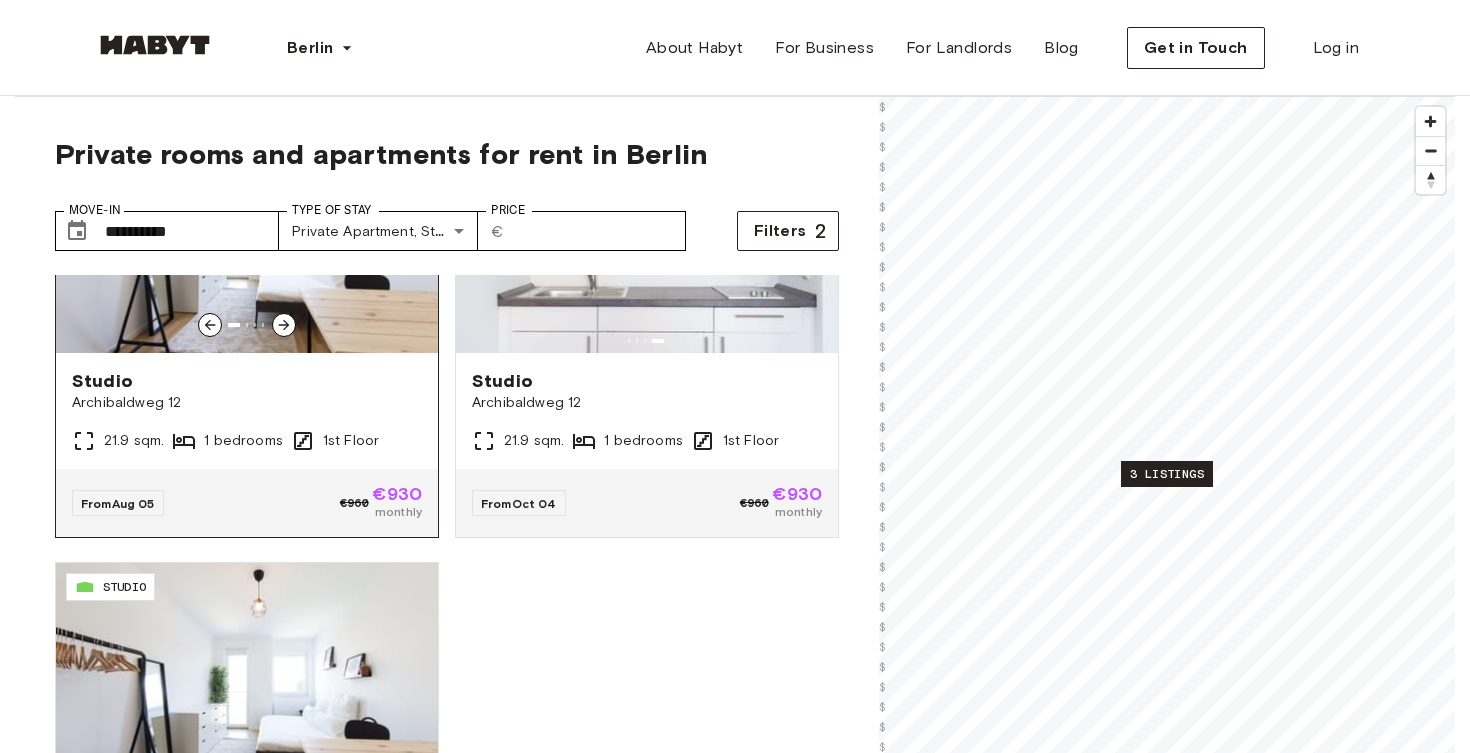 scroll, scrollTop: 163, scrollLeft: 0, axis: vertical 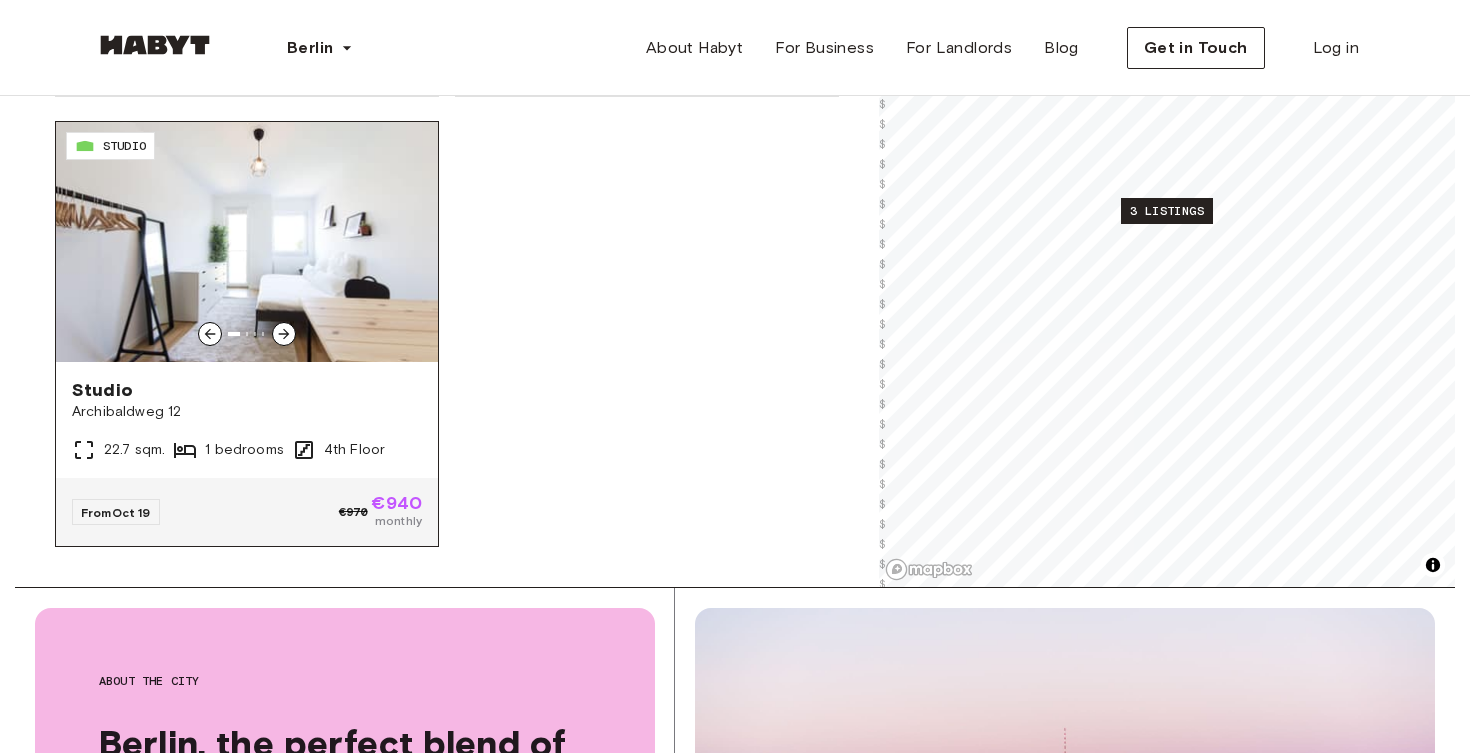 click 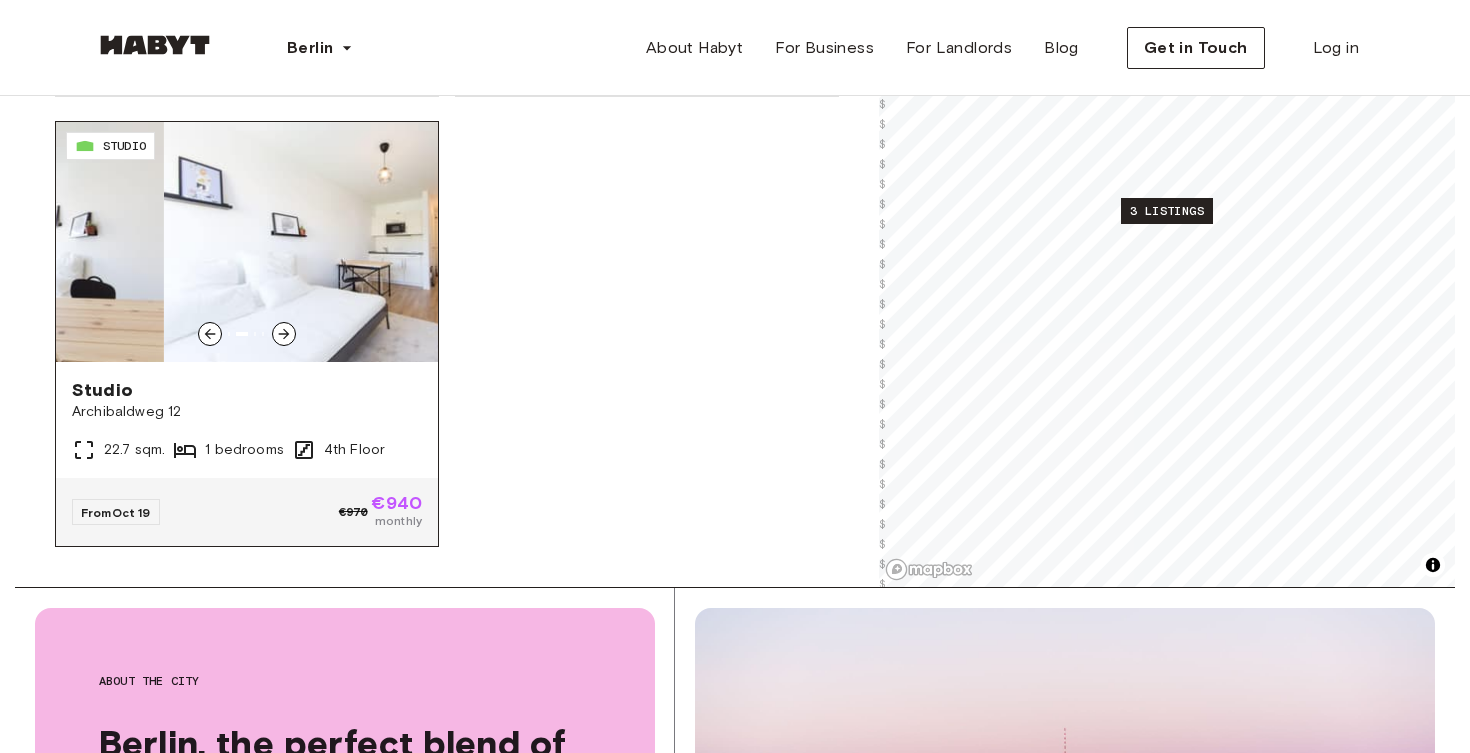 click 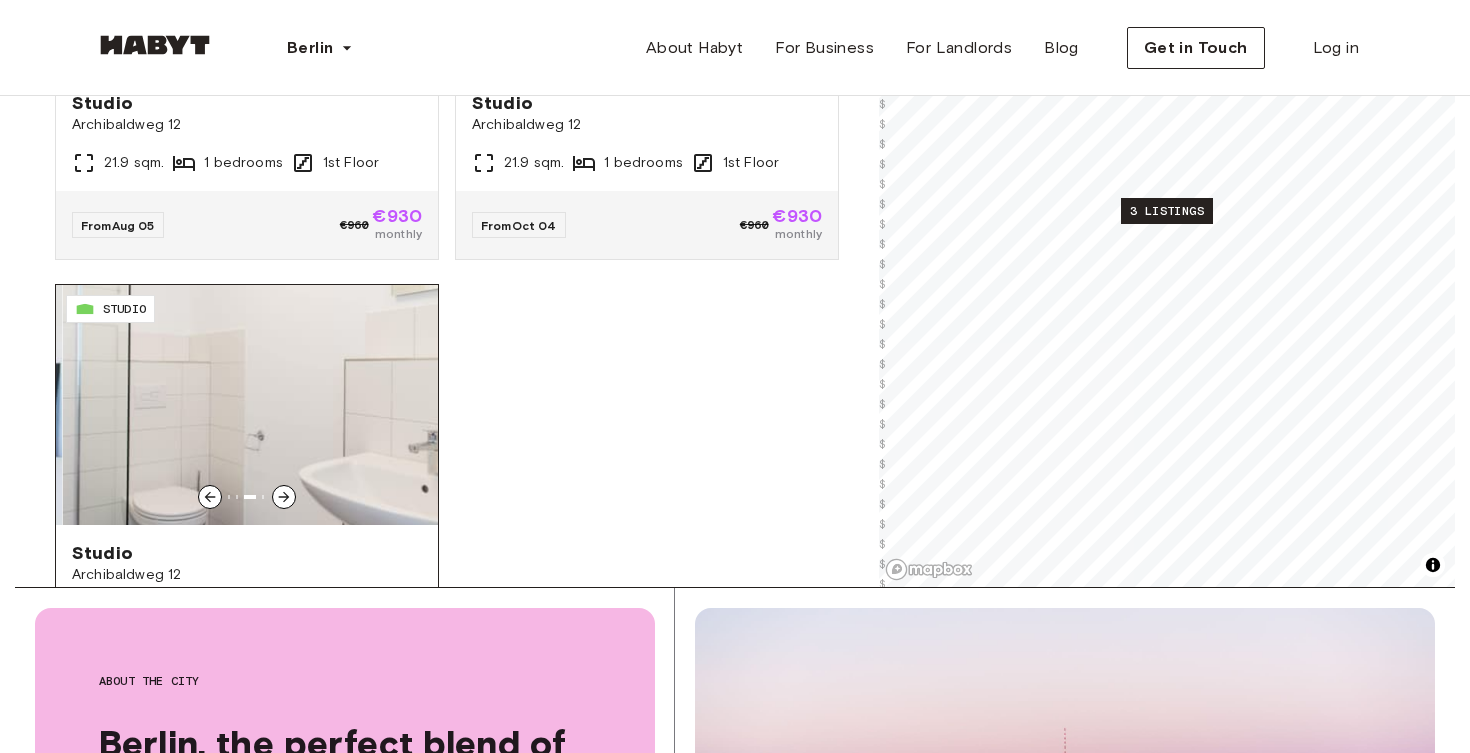 scroll, scrollTop: 0, scrollLeft: 0, axis: both 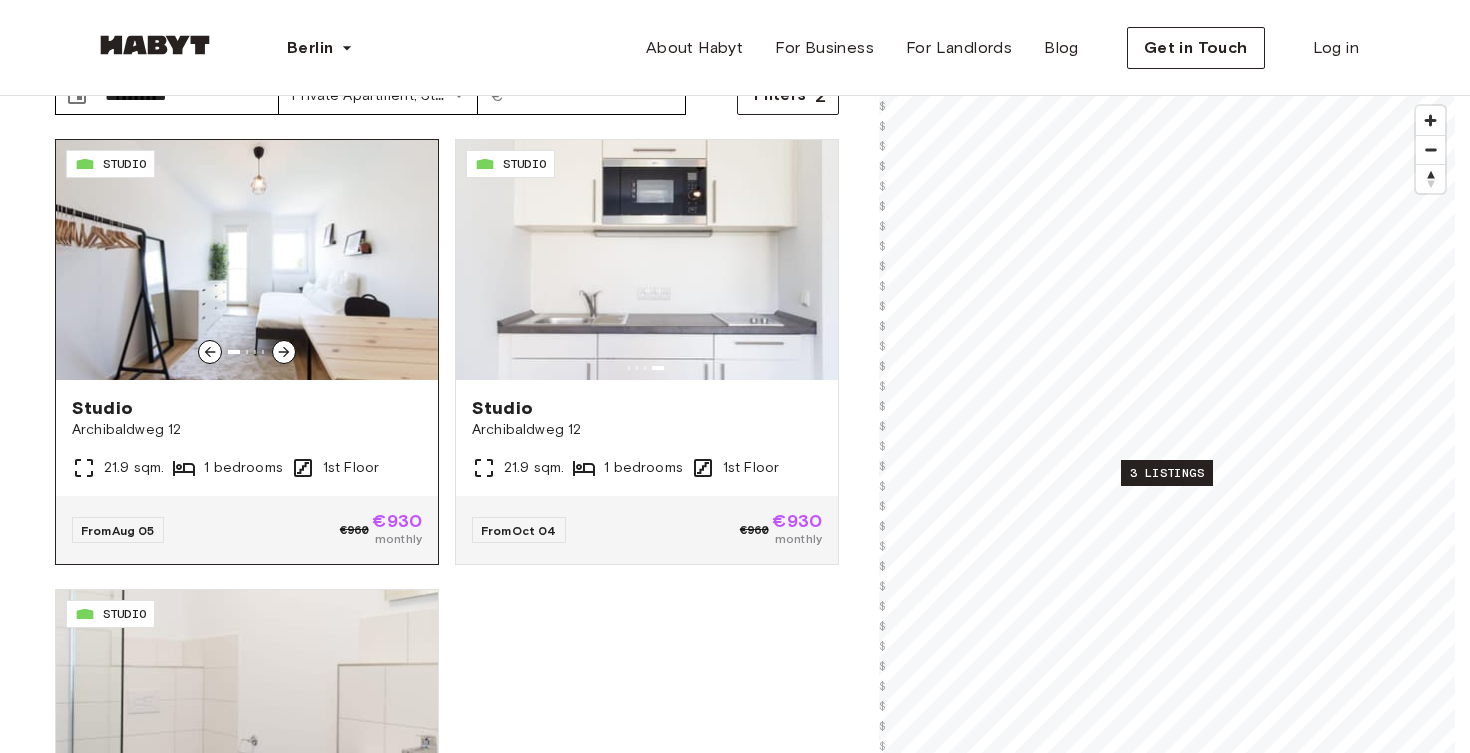 click on "Studio" at bounding box center [247, 408] 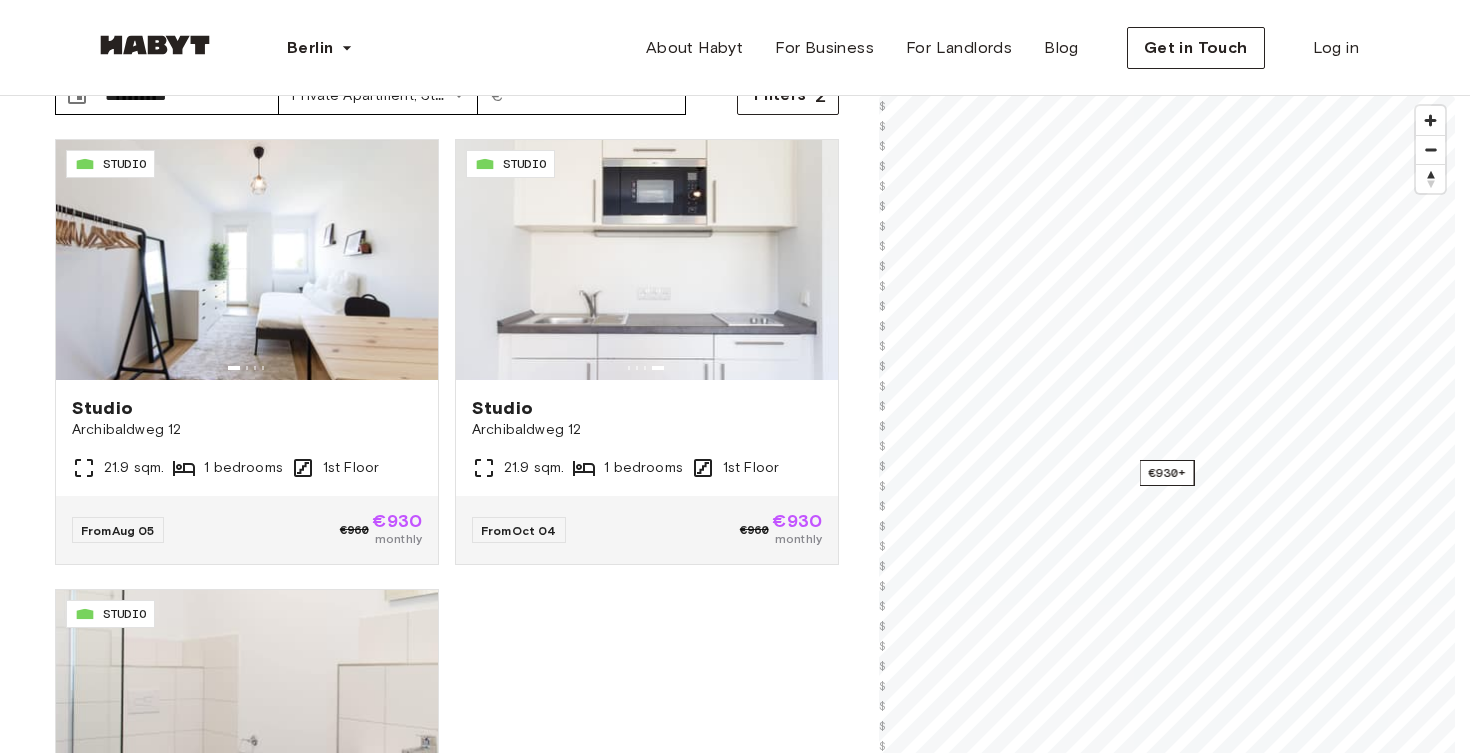 scroll, scrollTop: 0, scrollLeft: 0, axis: both 